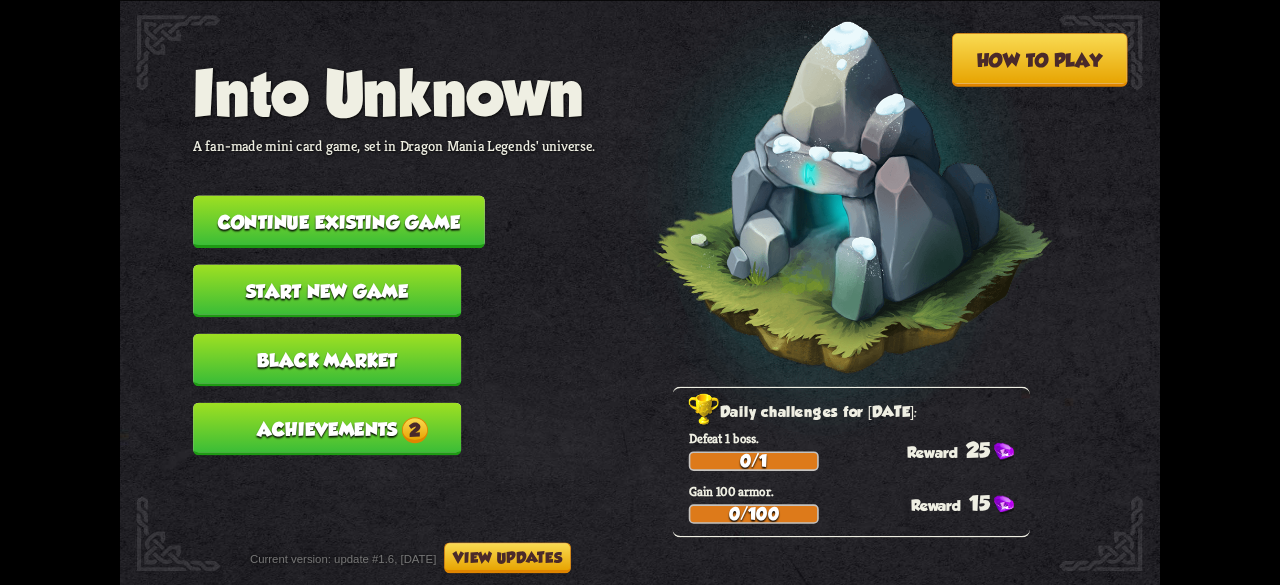 scroll, scrollTop: 0, scrollLeft: 0, axis: both 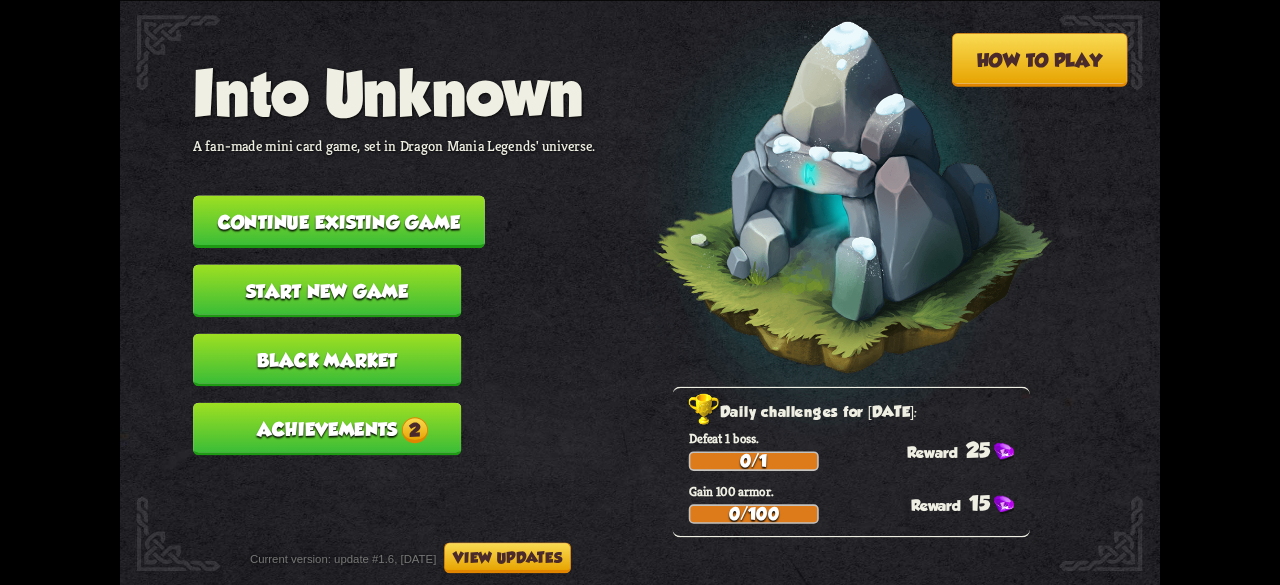 click on "Achievements
2" at bounding box center (327, 428) 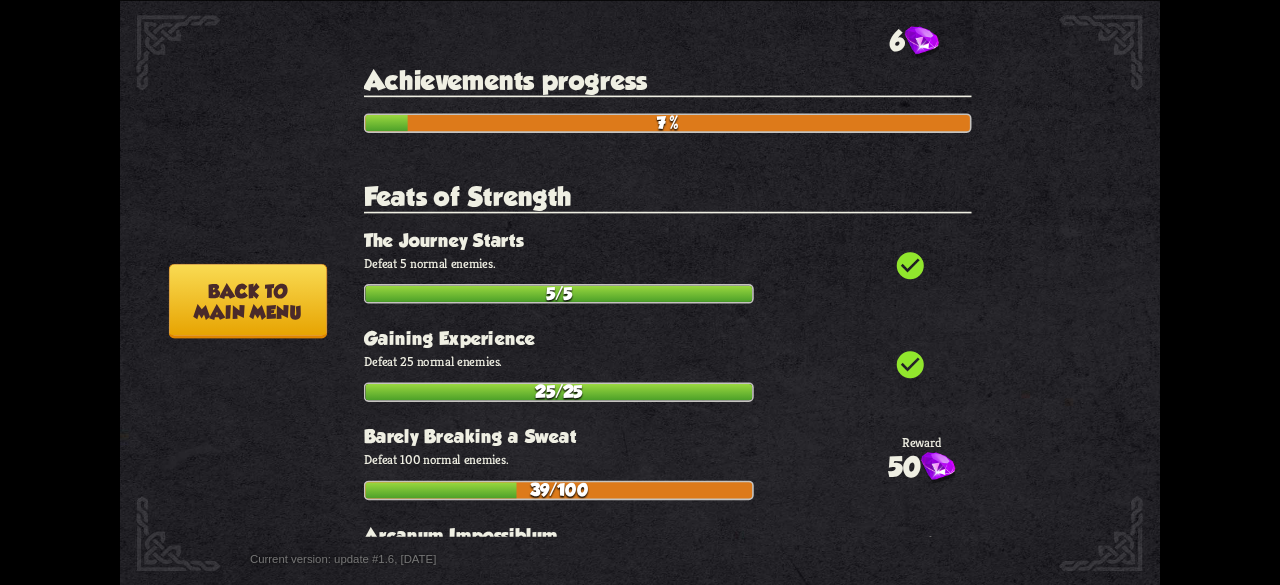 click on "Back to main menu" at bounding box center (248, 300) 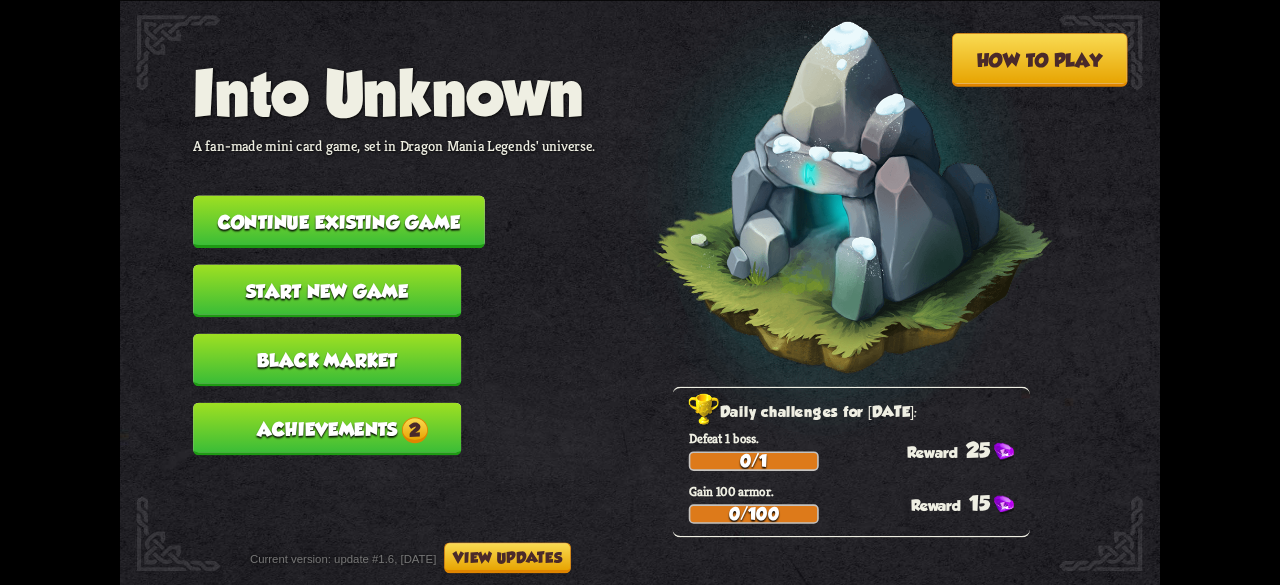 click on "Continue existing game" at bounding box center [339, 221] 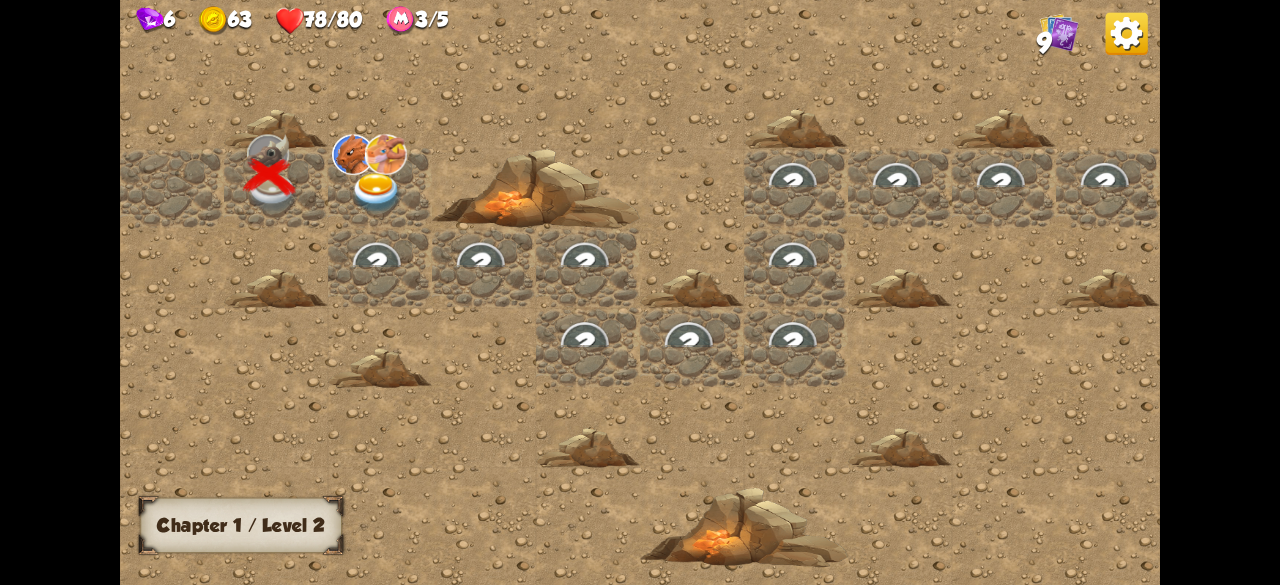 click at bounding box center (1127, 33) 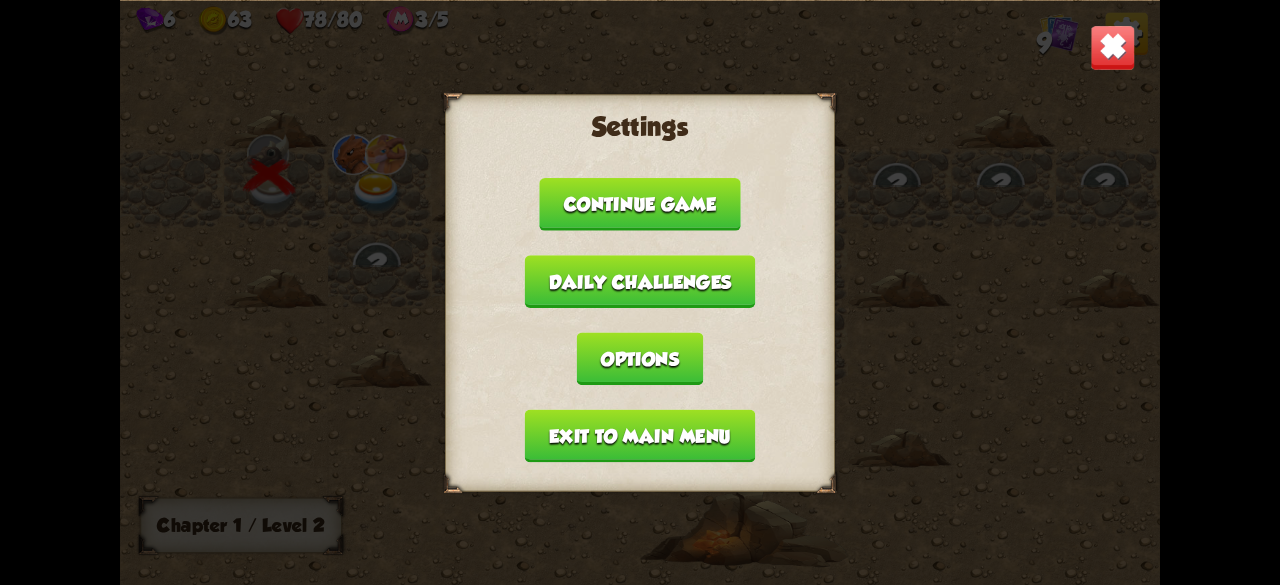 click on "Exit to main menu" at bounding box center (640, 435) 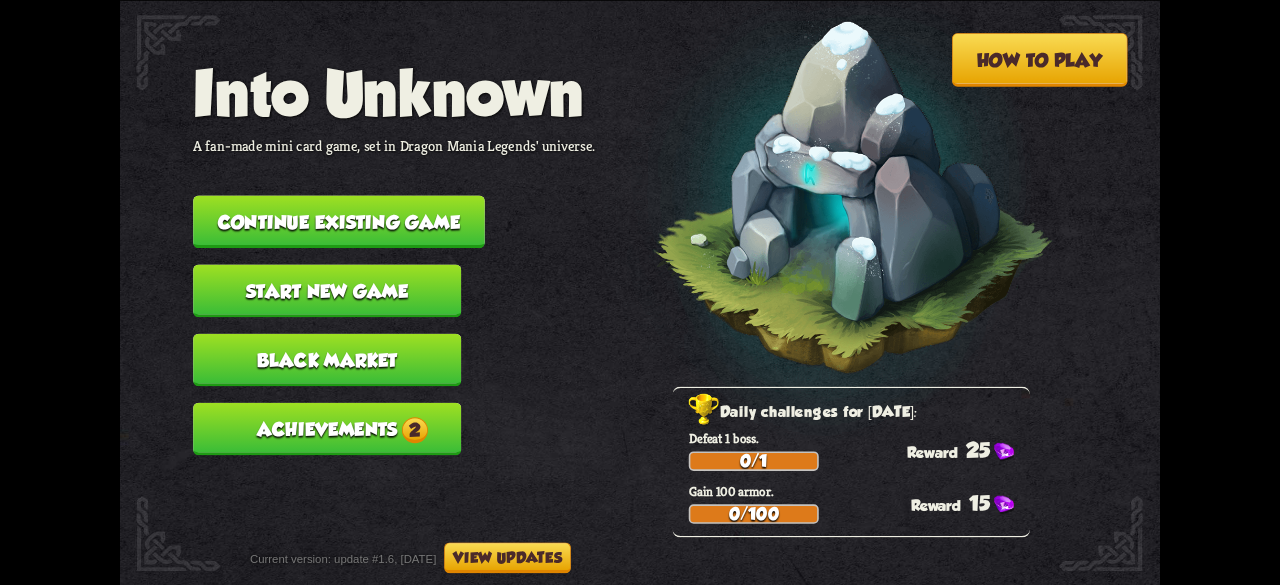 click on "Start new game" at bounding box center [327, 290] 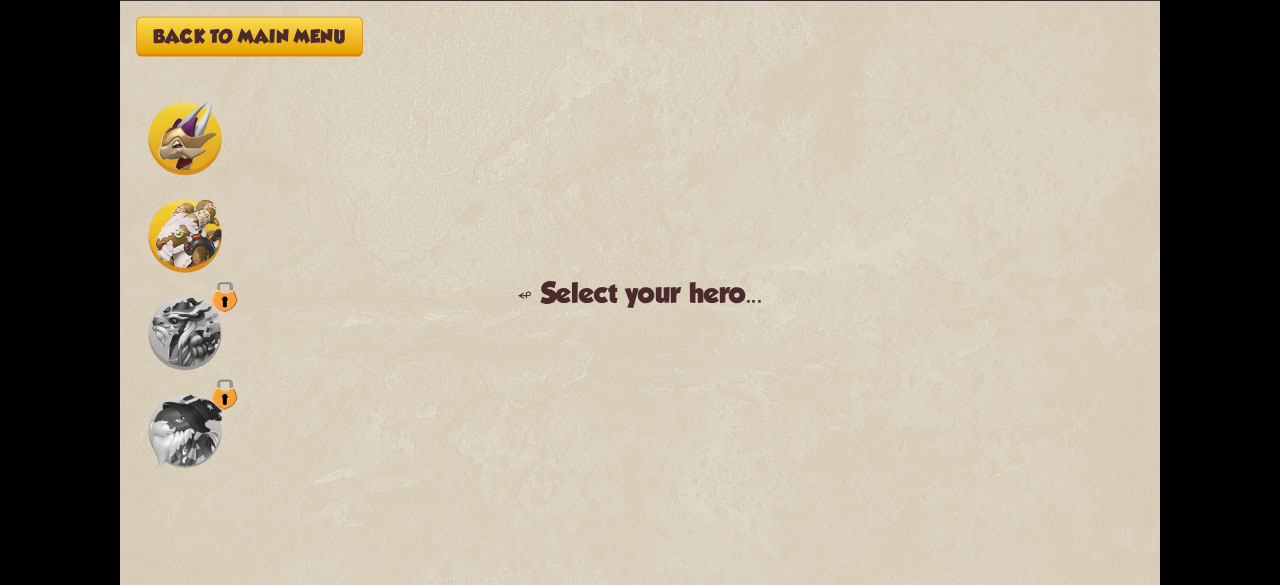 click at bounding box center (184, 138) 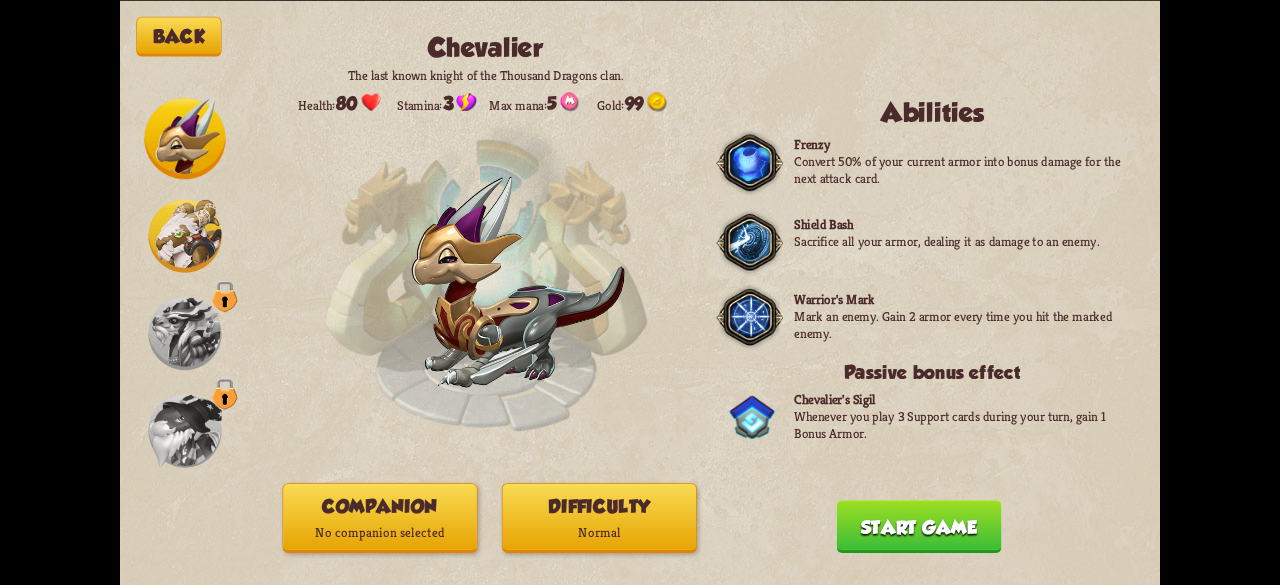 click at bounding box center [184, 138] 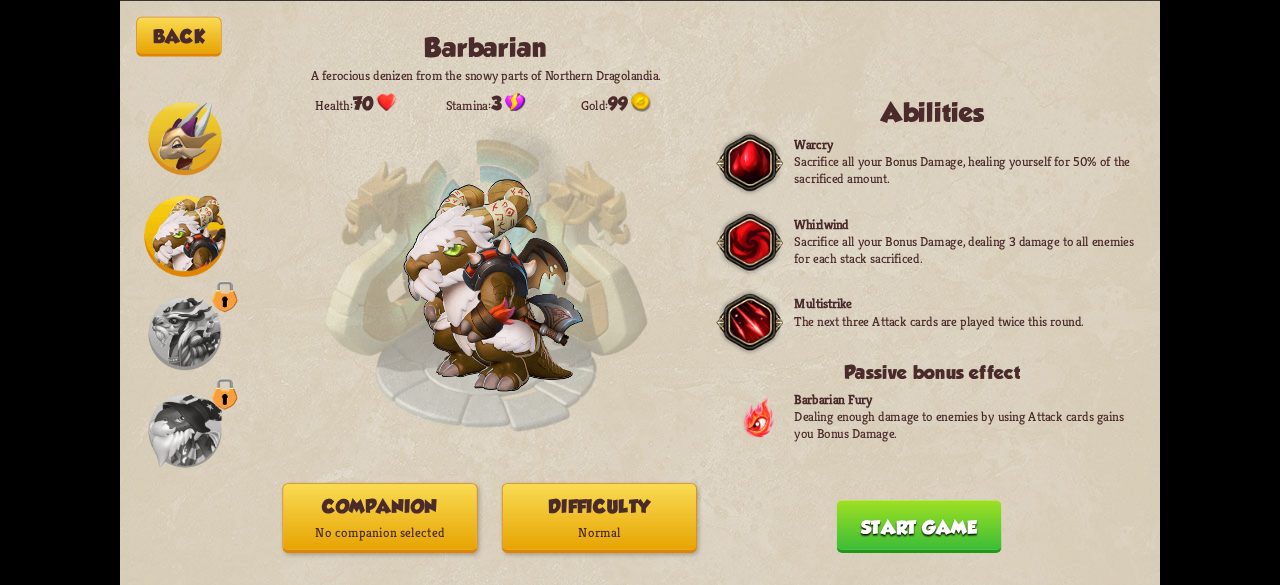 click at bounding box center (184, 138) 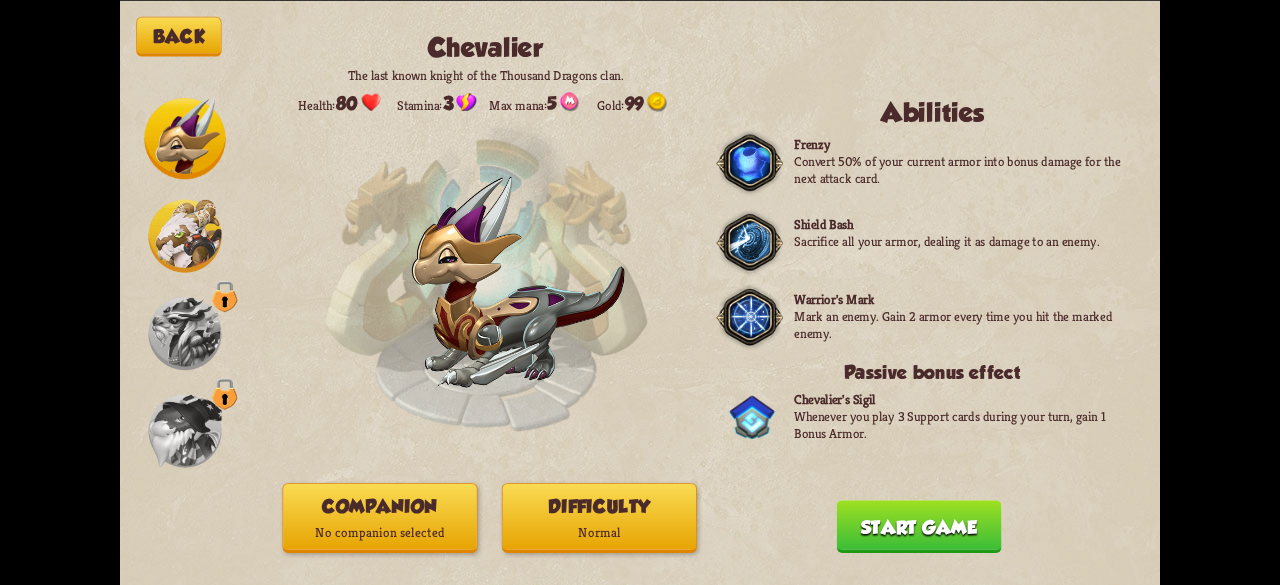 click at bounding box center (184, 138) 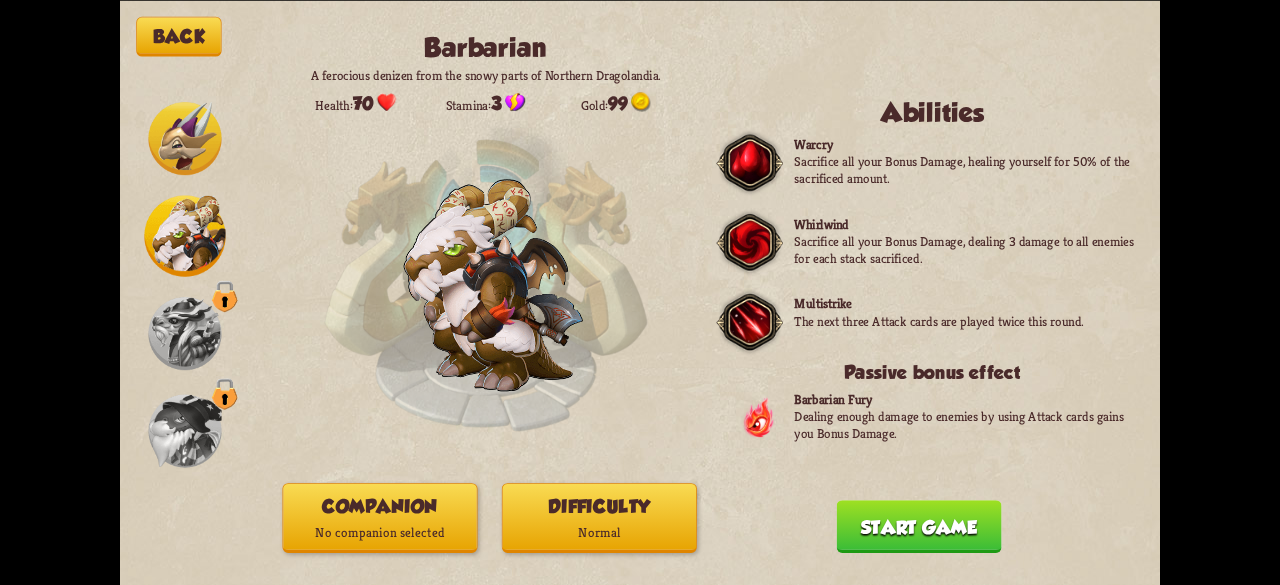 click at bounding box center [184, 138] 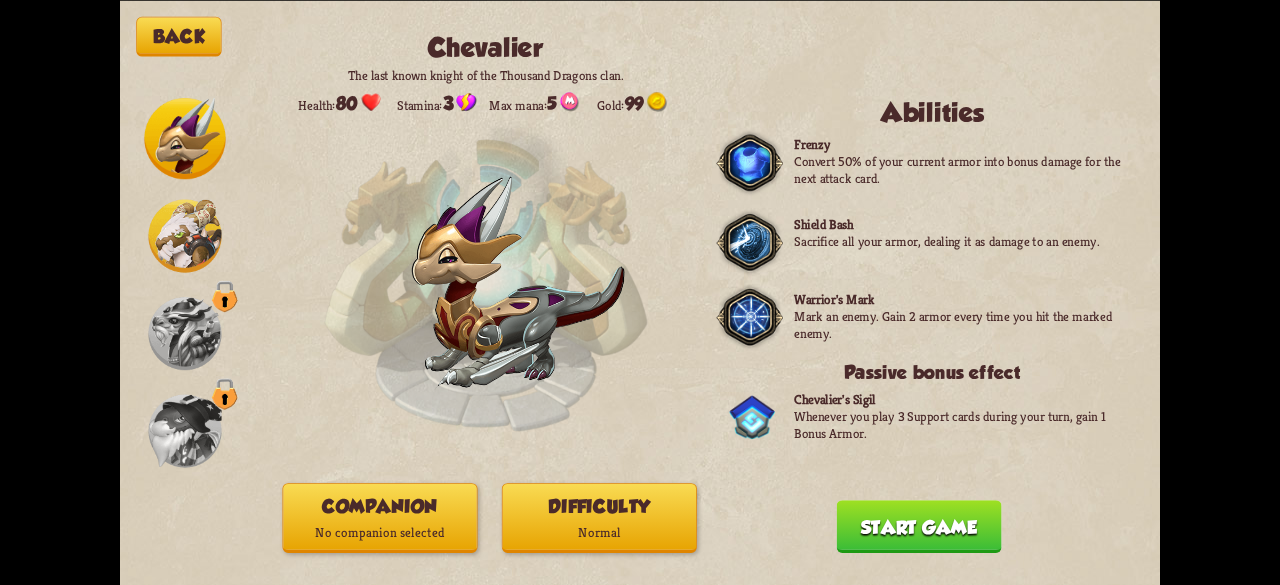 click at bounding box center (184, 138) 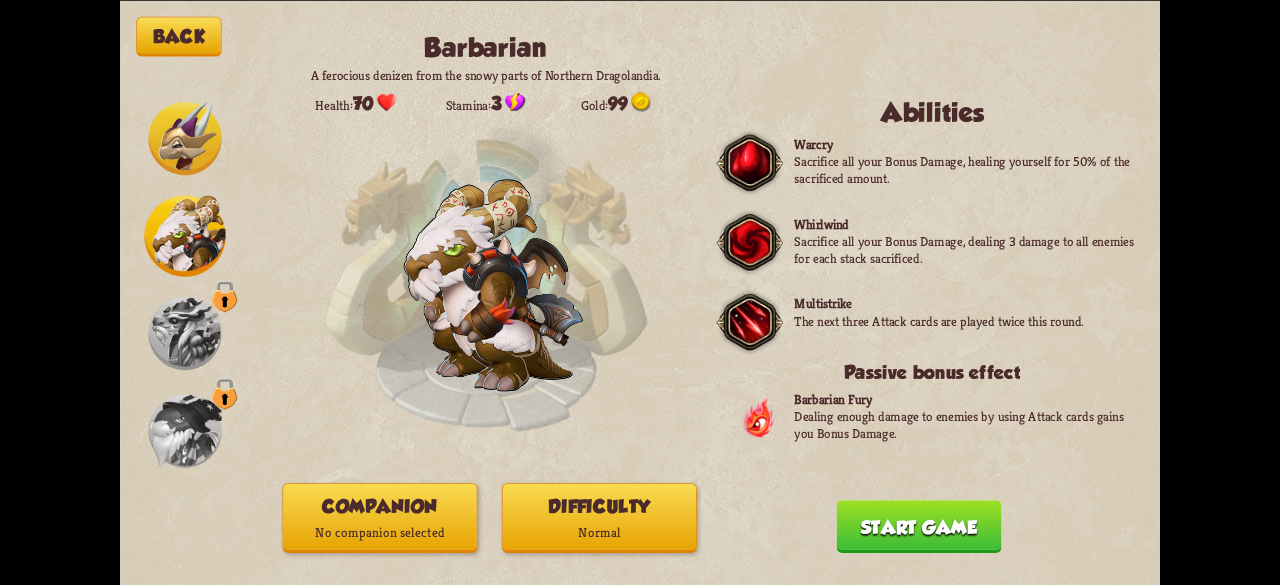 click at bounding box center [184, 138] 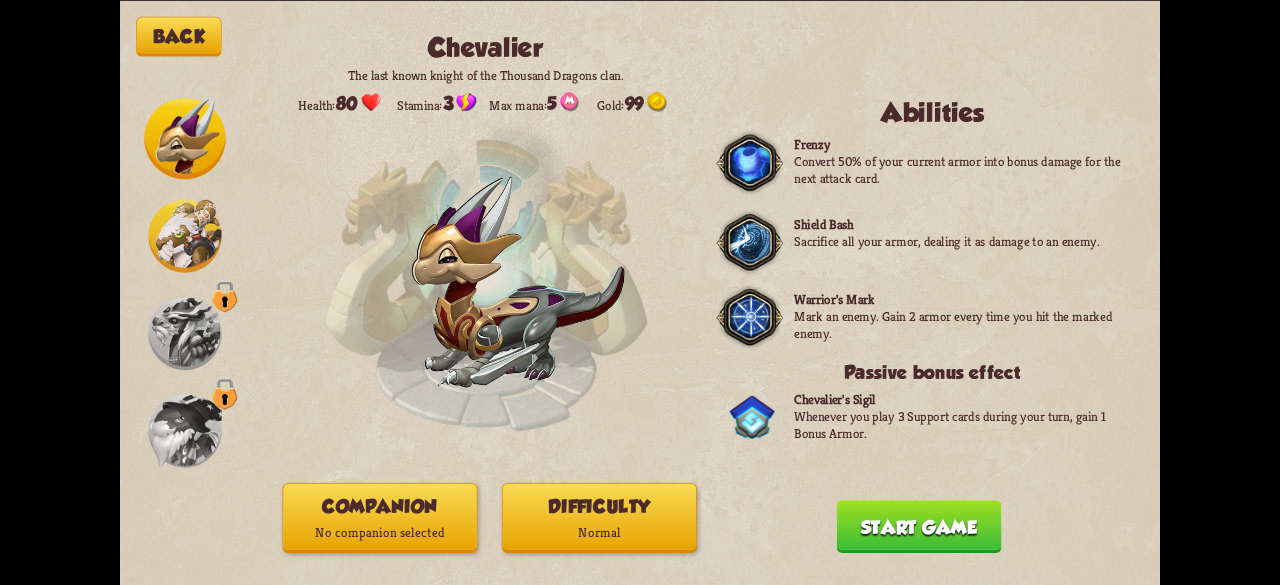 click at bounding box center [184, 138] 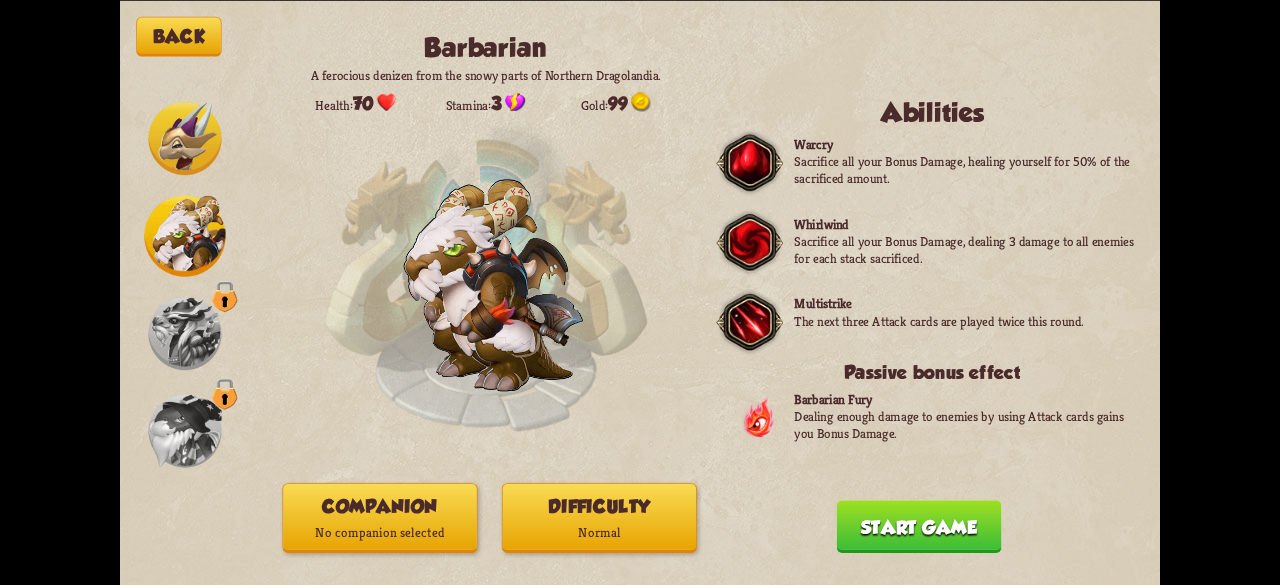 click on "Back
Barbarian   A ferocious denizen from the snowy parts of Northern Dragolandia.
Health:  70
Stamina:  3
Gold:  99             Abilities       Warcry   Sacrifice all your Bonus Damage, healing yourself for 50% of the sacrificed amount.     Whirlwind   Sacrifice all your Bonus Damage, dealing 3 damage to all enemies for each stack sacrificed.     Multistrike   The next three Attack cards are played twice this round.   Passive bonus effect     Barbarian Fury   Dealing enough damage to enemies by using Attack cards gains you Bonus Damage.
Companion
No companion selected
Difficulty
Normal     Start game   You muster all your courage and set out to explore the cave, not knowing of dangers lurking ahead...   Continue" at bounding box center [640, 292] 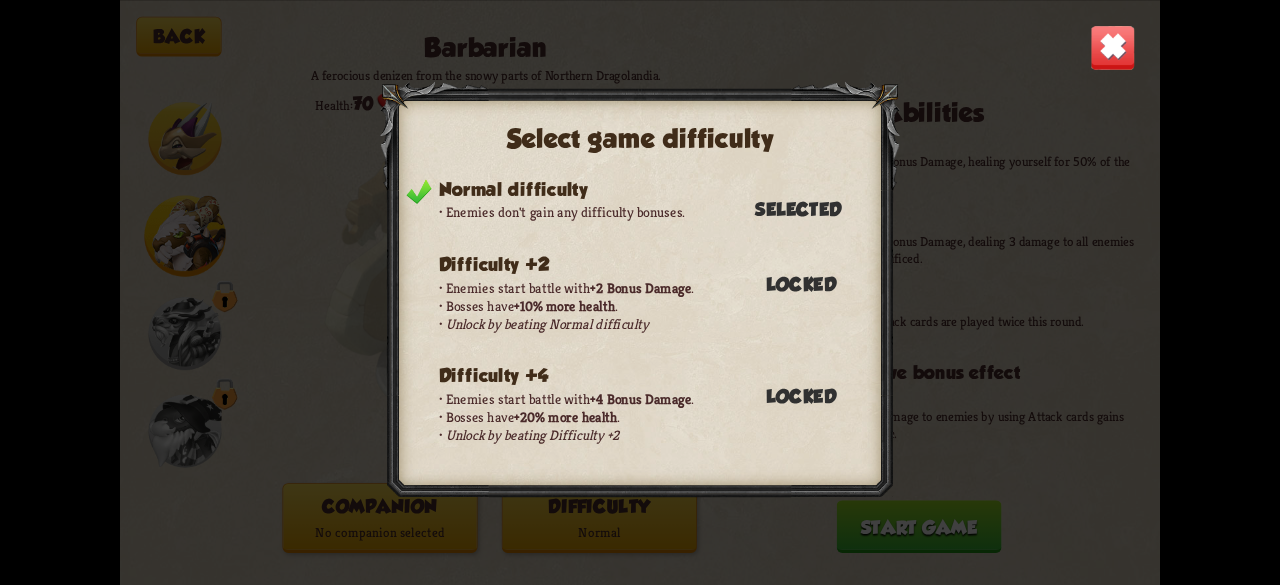 click at bounding box center (1113, 47) 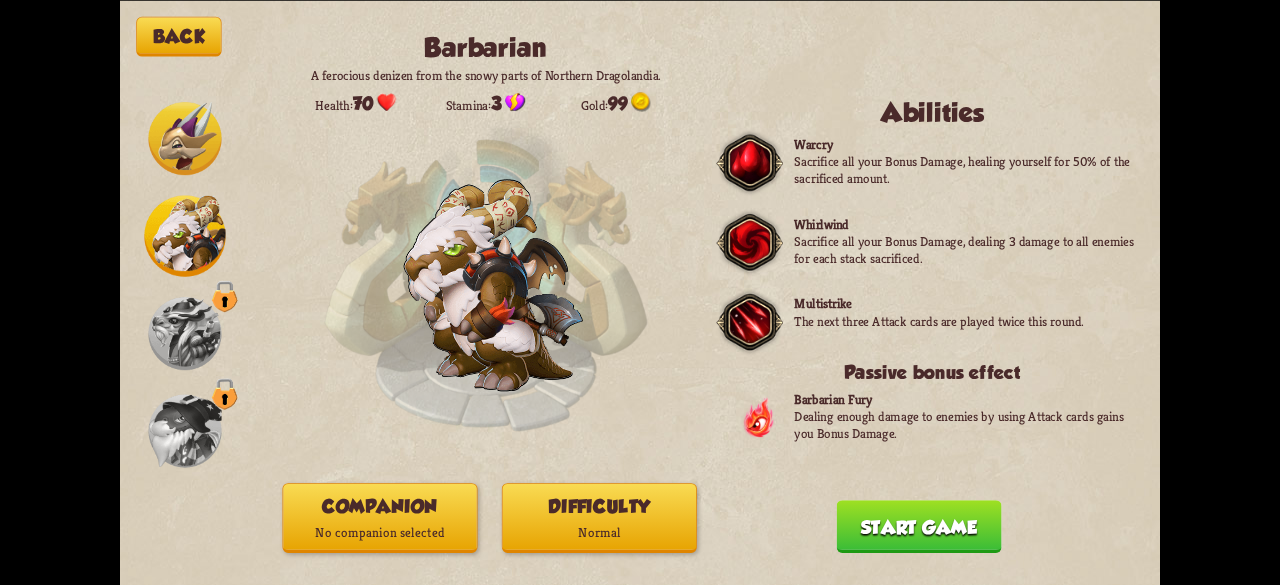 click on "No companion selected" at bounding box center (379, 532) 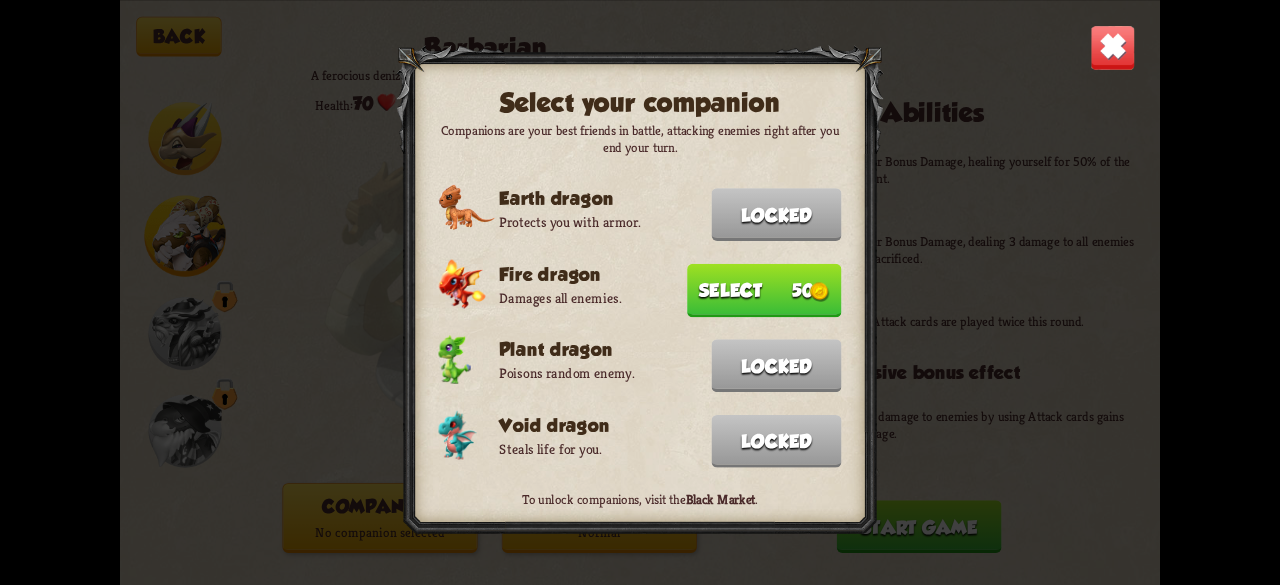 click on "Select
50" at bounding box center (777, 214) 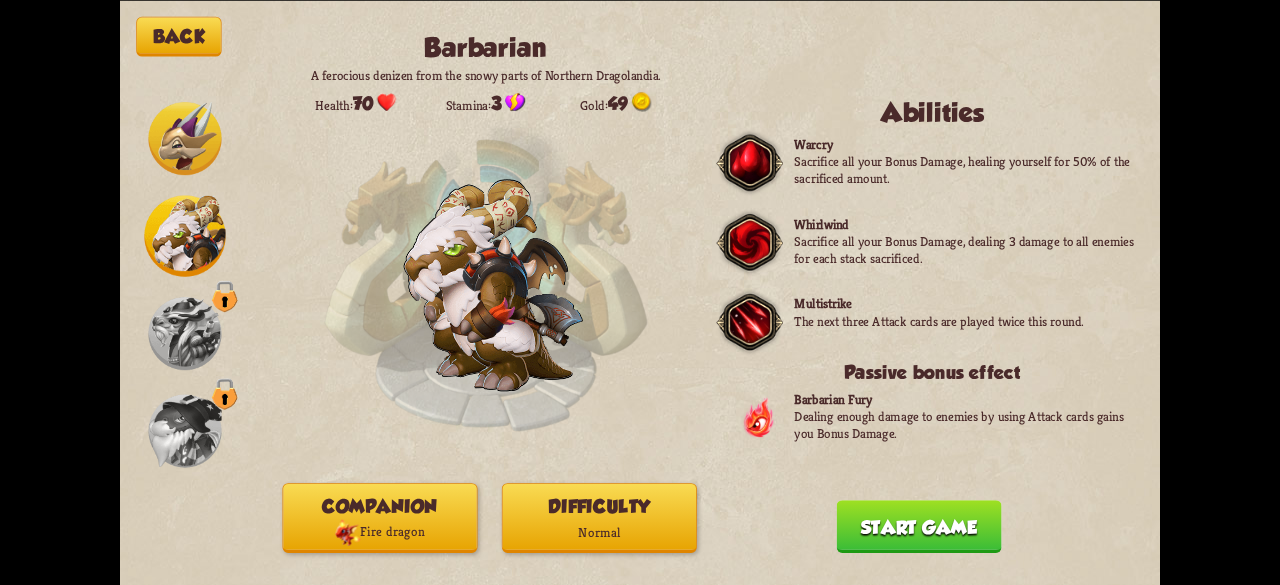 click on "Start game" at bounding box center (919, 526) 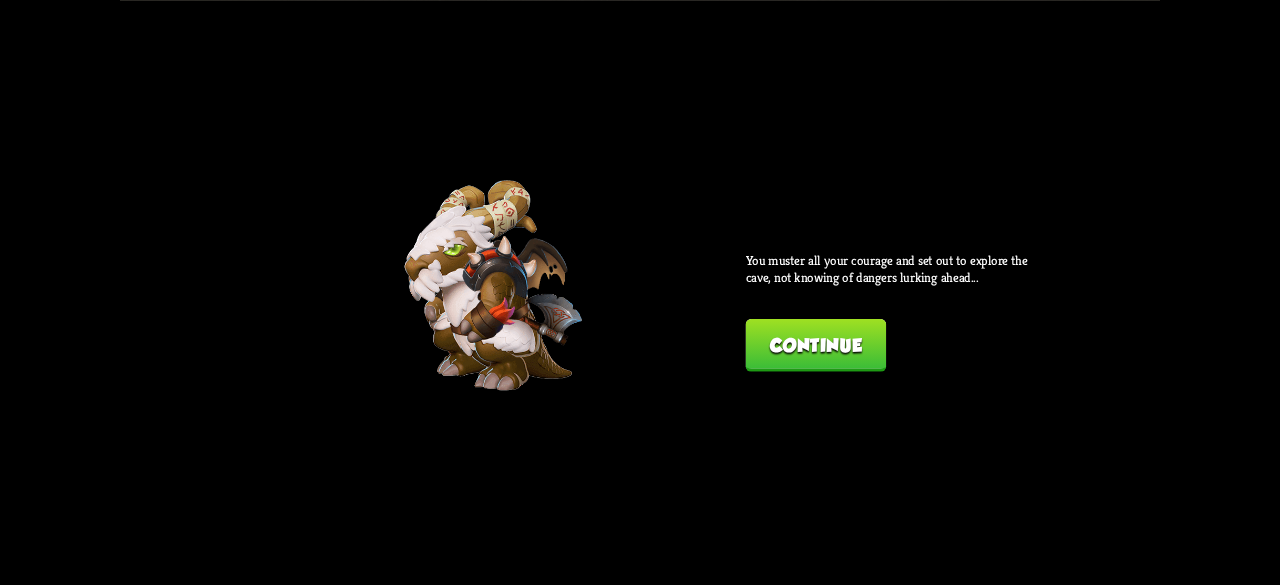 click on "Continue" at bounding box center [816, 345] 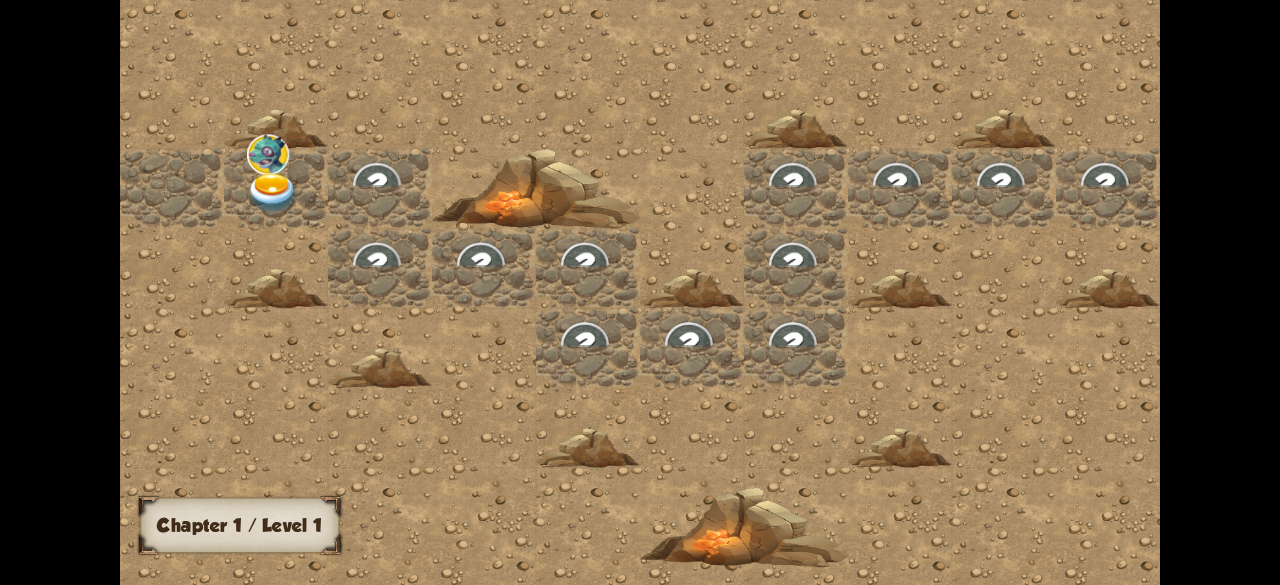 click at bounding box center [377, 184] 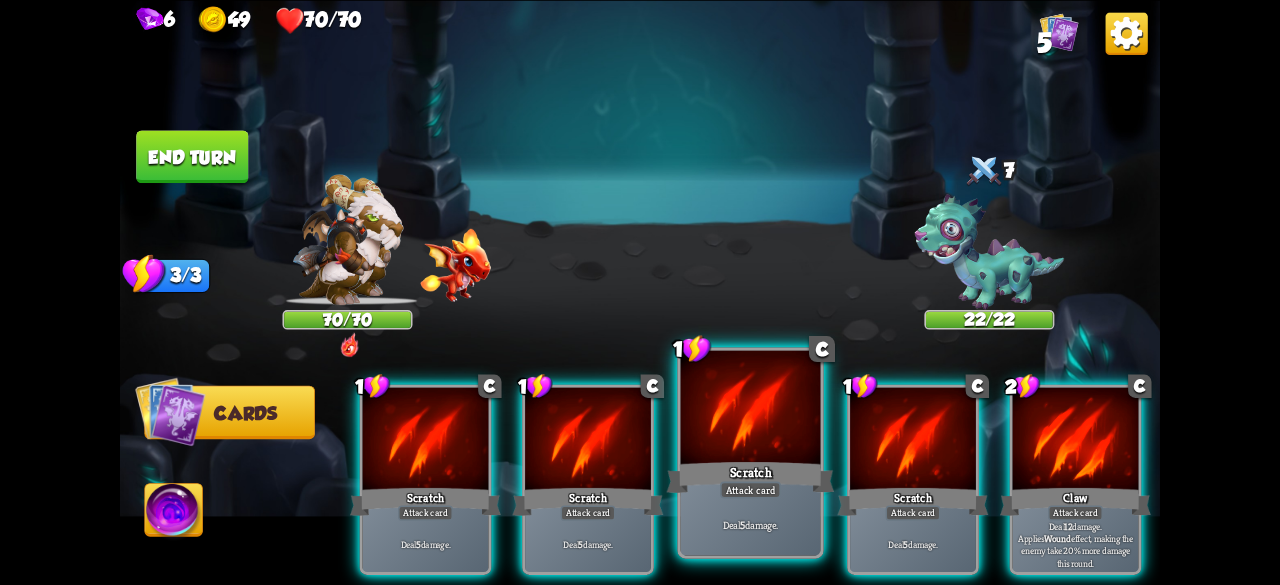 click at bounding box center [426, 440] 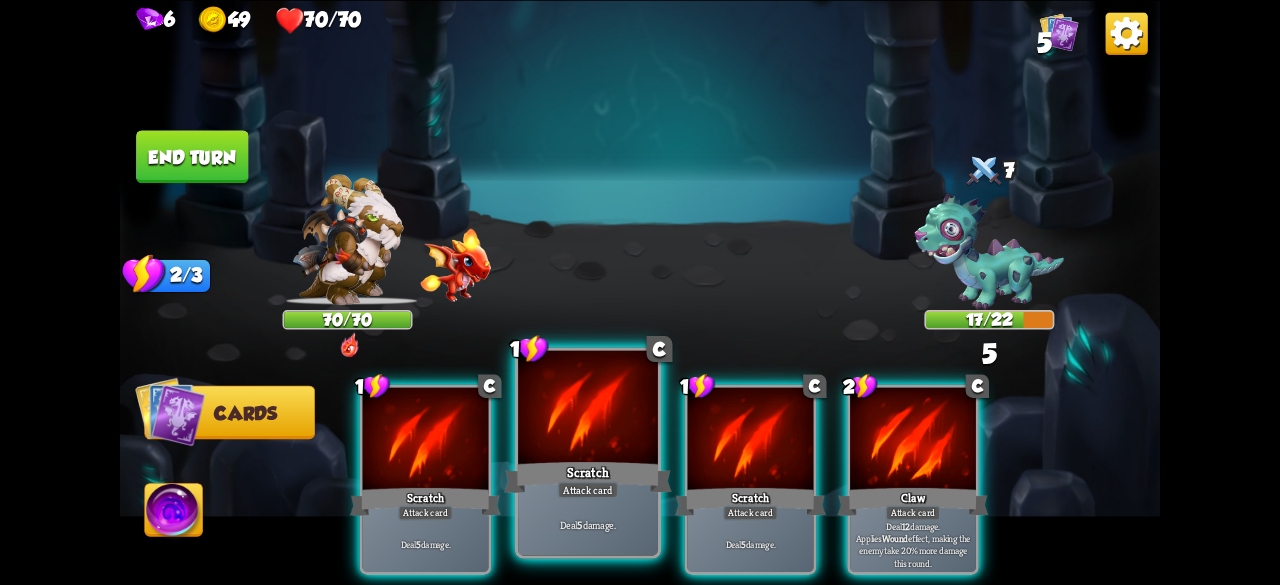 click at bounding box center (426, 440) 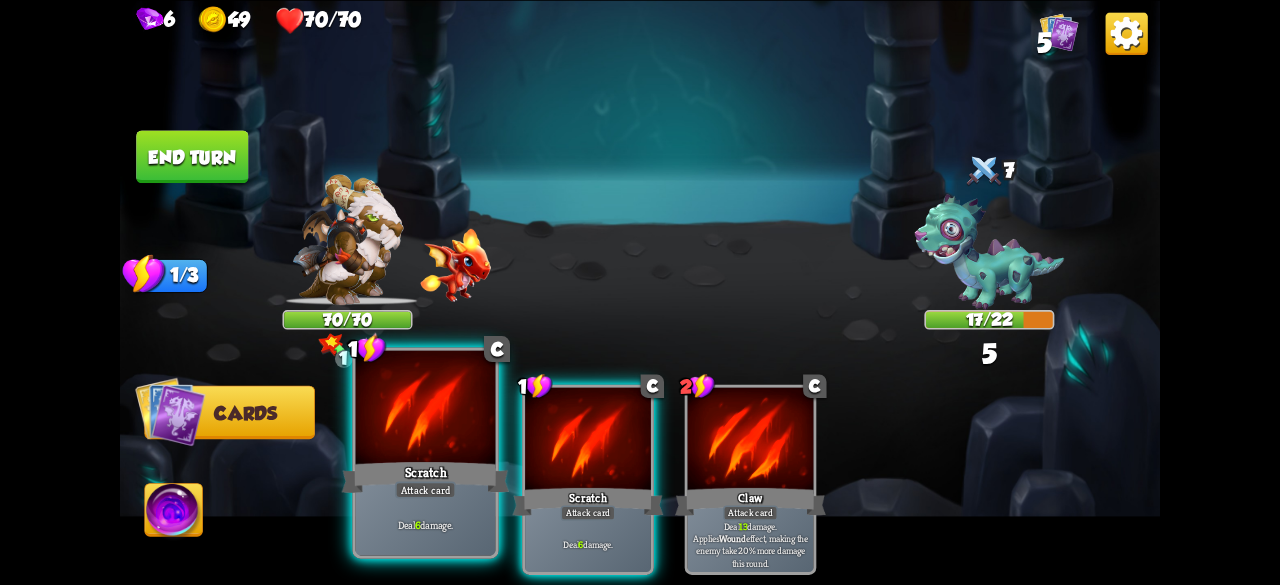 click at bounding box center [426, 409] 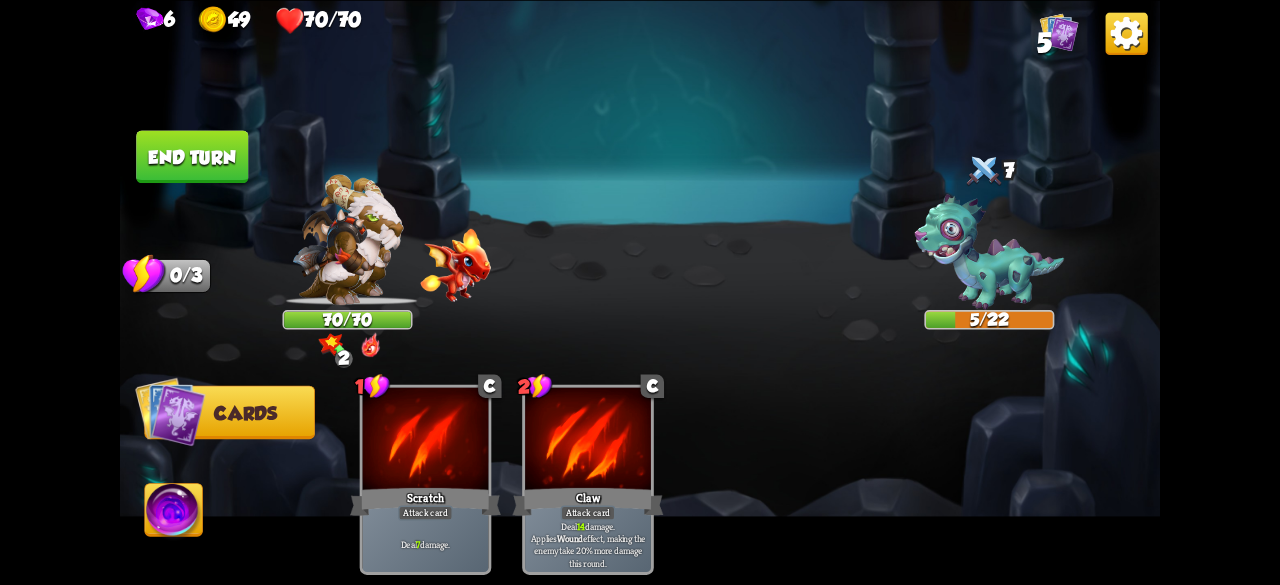 click on "End turn" at bounding box center (192, 156) 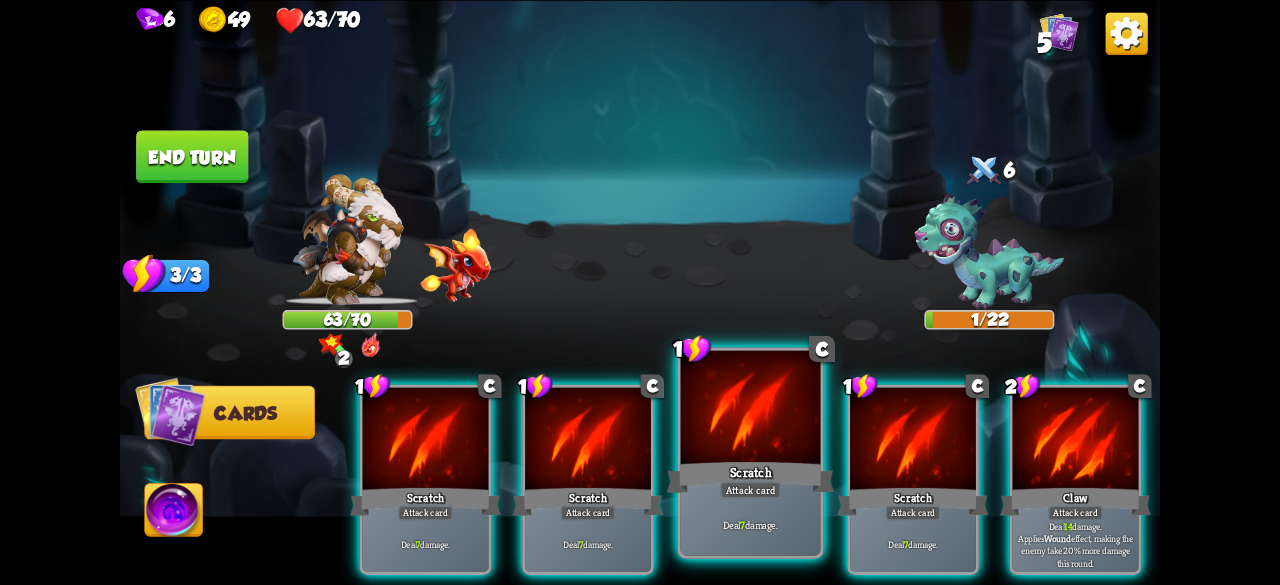 click on "Scratch" at bounding box center [425, 501] 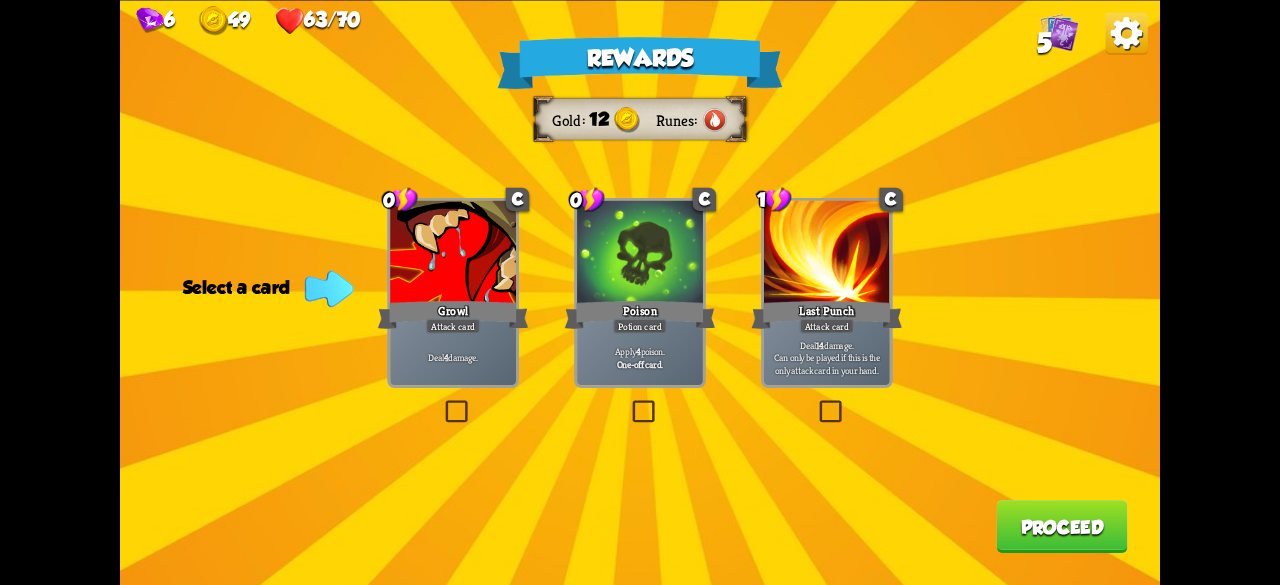 click at bounding box center (816, 402) 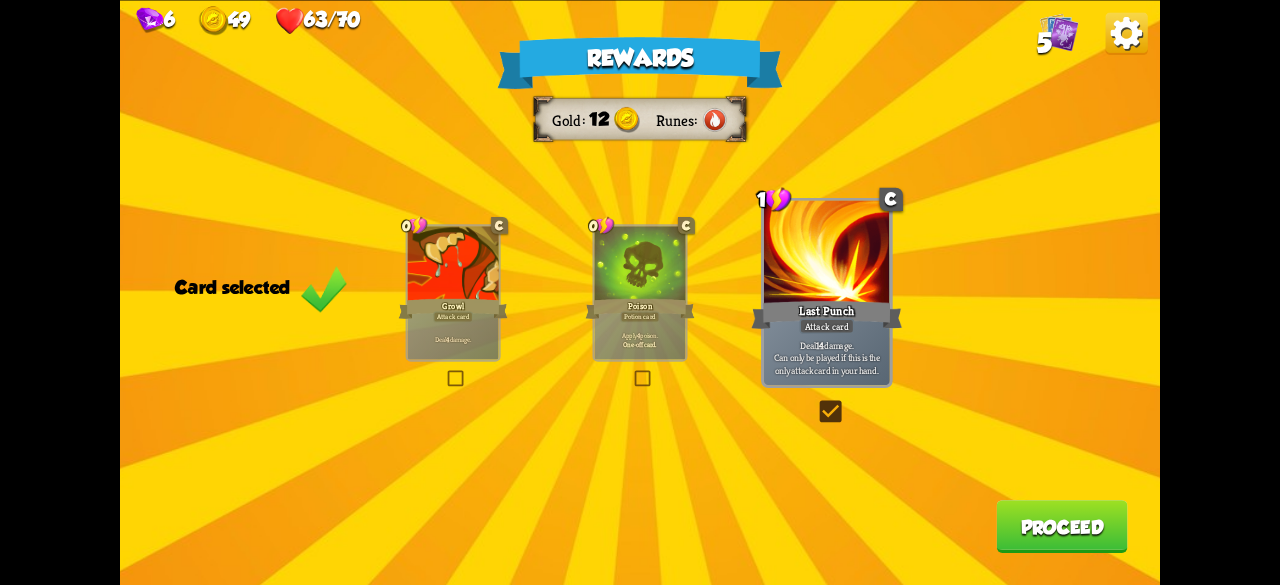 click on "Proceed" at bounding box center [1061, 526] 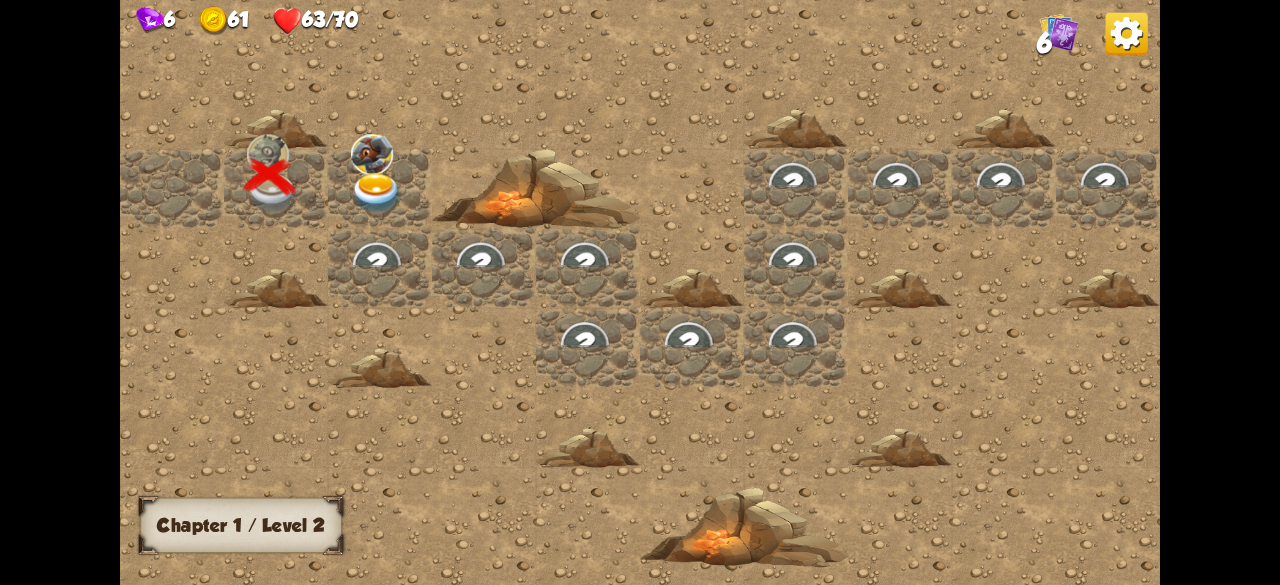 click at bounding box center [377, 192] 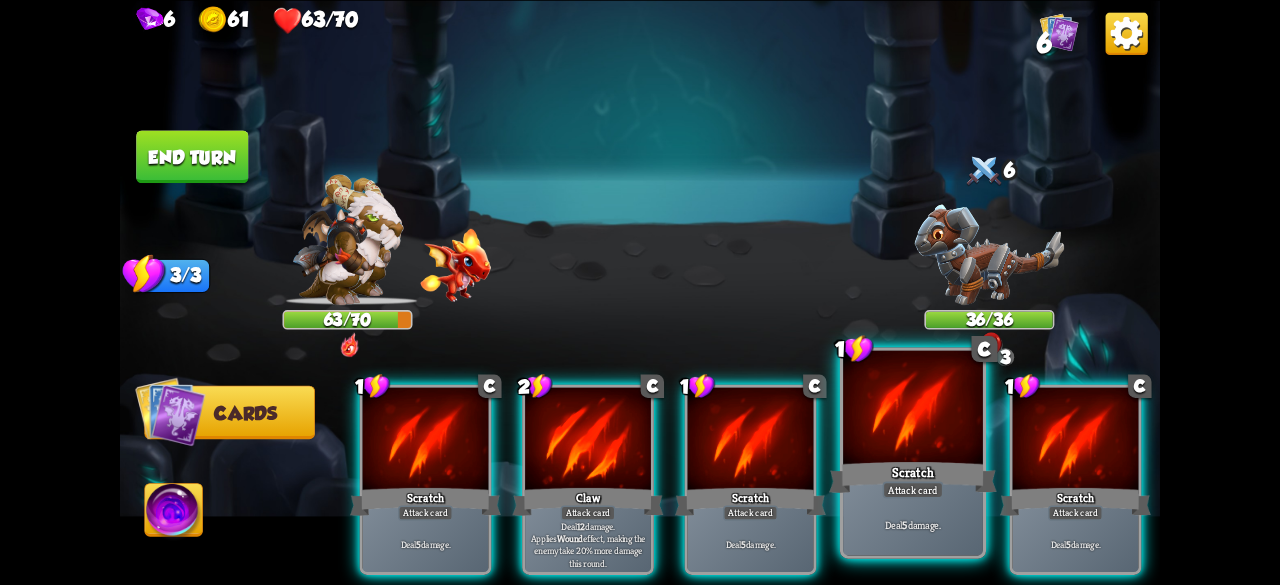 click on "Scratch" at bounding box center (425, 501) 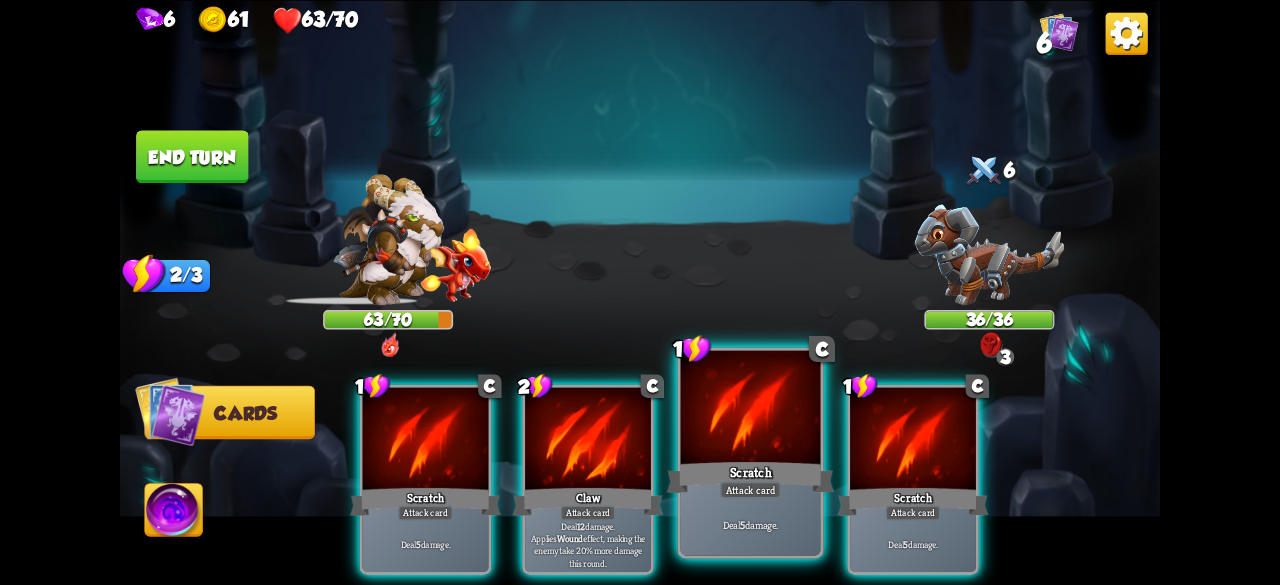 drag, startPoint x: 852, startPoint y: 493, endPoint x: 768, endPoint y: 476, distance: 85.70297 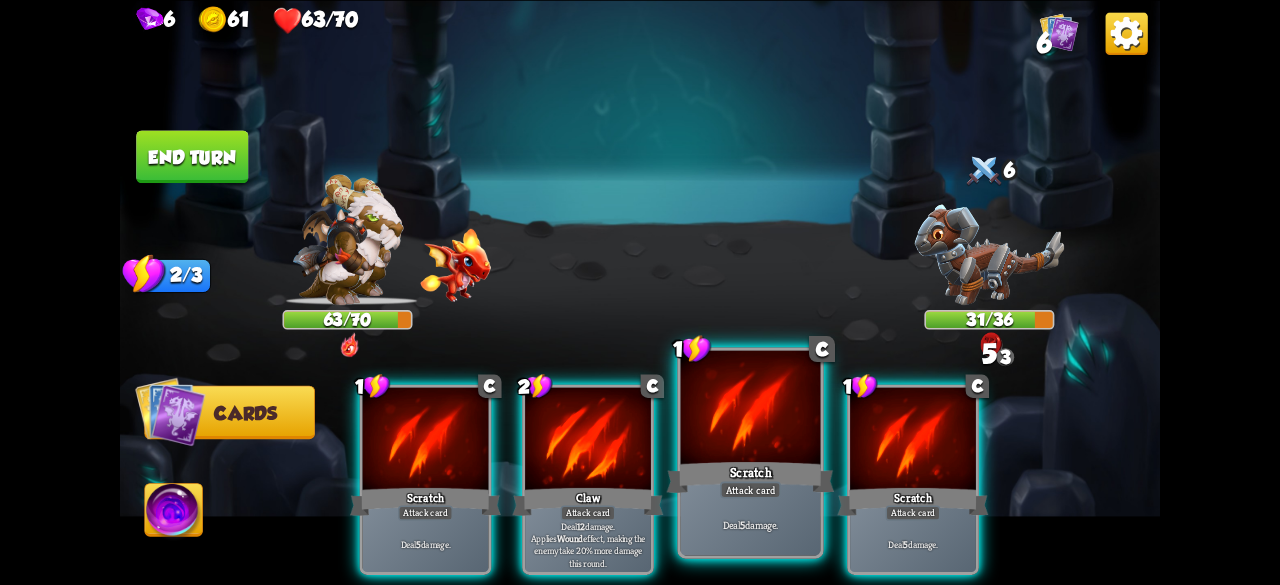 click on "Scratch" at bounding box center [425, 501] 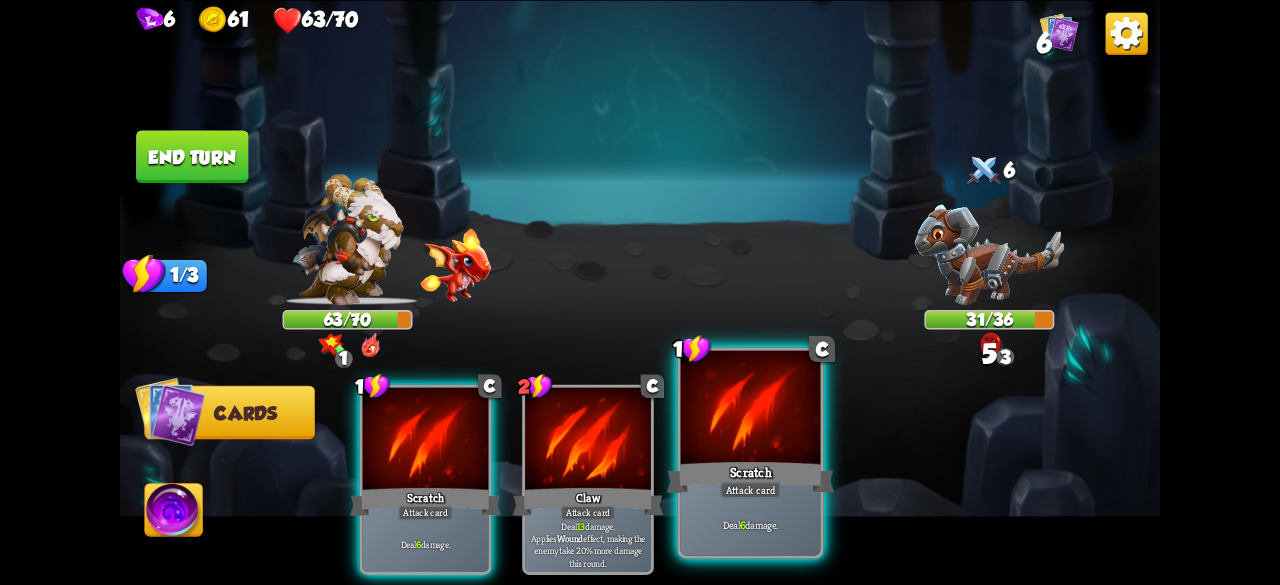 click on "Scratch" at bounding box center [425, 501] 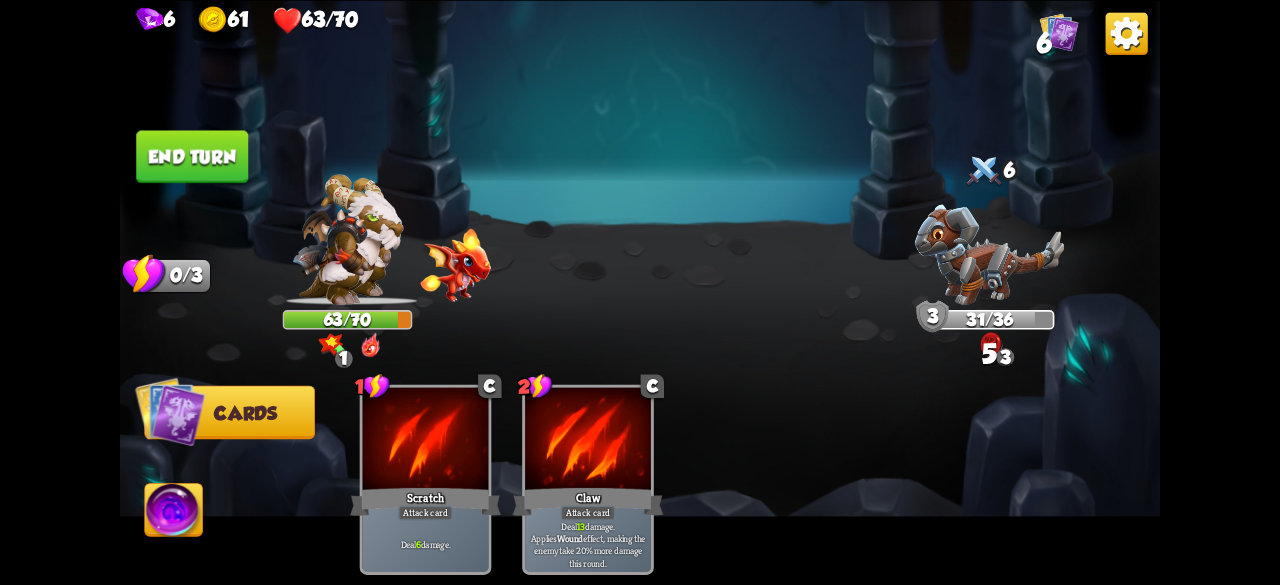 click on "1
C   Scratch     Attack card   Deal  6  damage.
2
C   Claw     Attack card   Deal  13  damage. Applies  Wound  effect, making the enemy take 20% more damage this round." at bounding box center (744, 455) 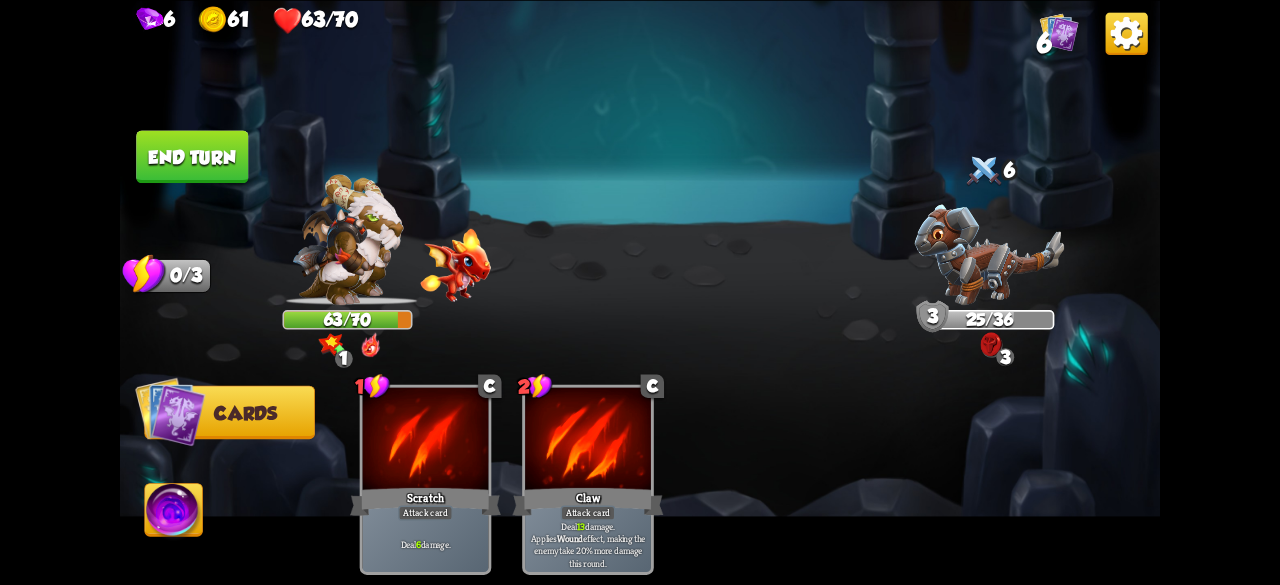 click on "End turn" at bounding box center [192, 156] 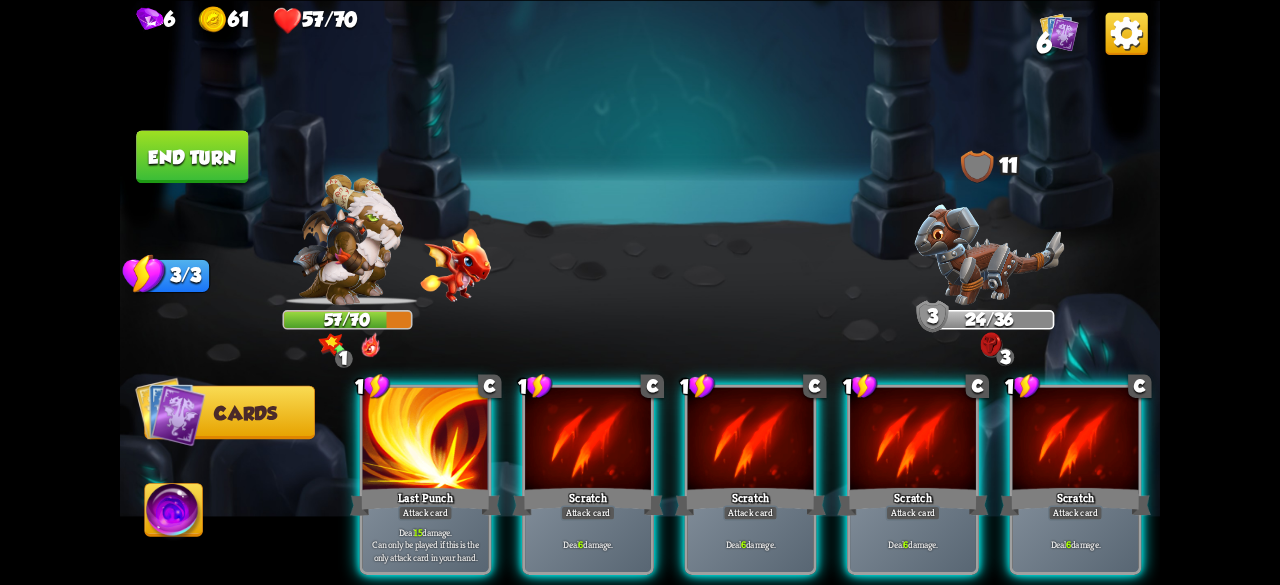 click at bounding box center (170, 411) 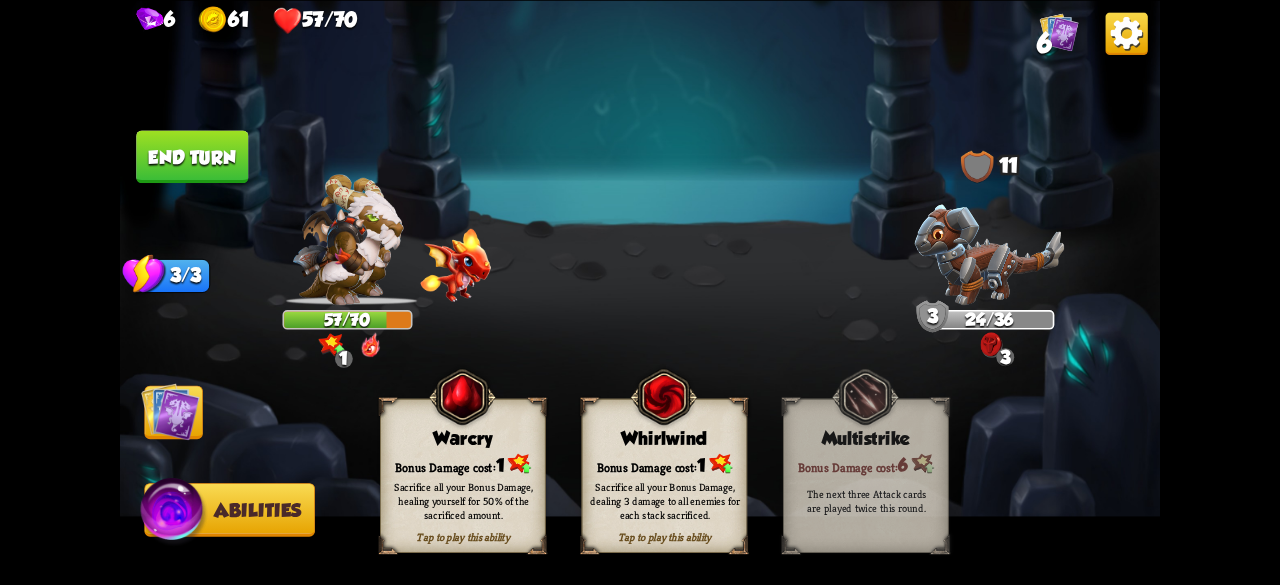 click on "Tap to play this ability" at bounding box center [463, 537] 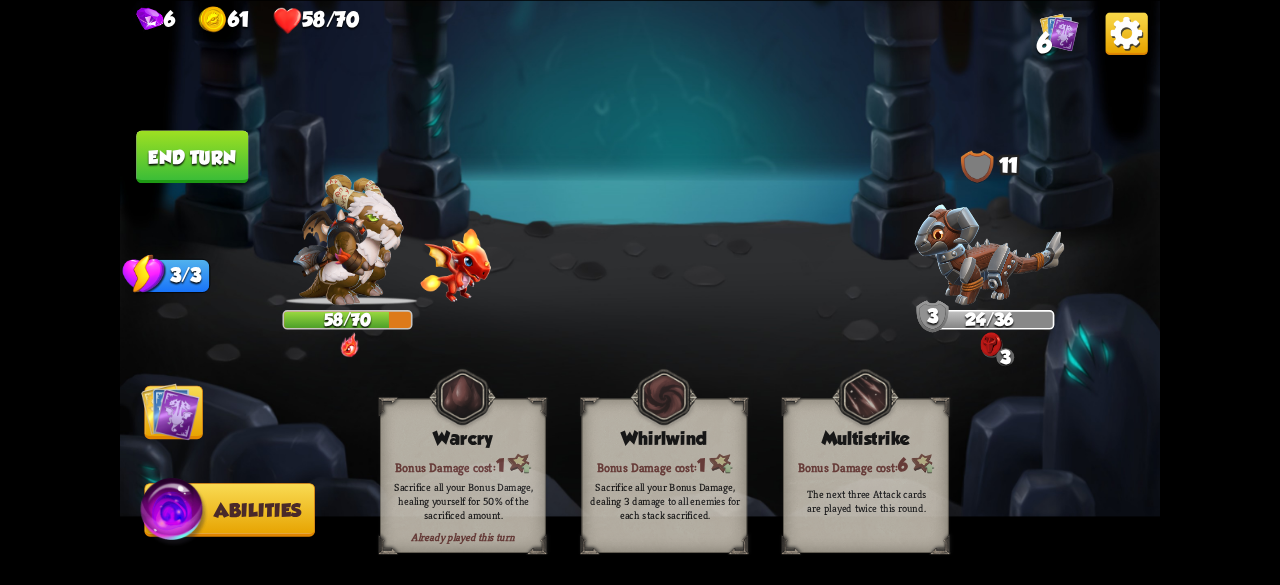 click on "Whirlwind
Bonus Damage cost:  1     Sacrifice all your Bonus Damage, dealing 3 damage to all enemies for each stack sacrificed." at bounding box center [665, 475] 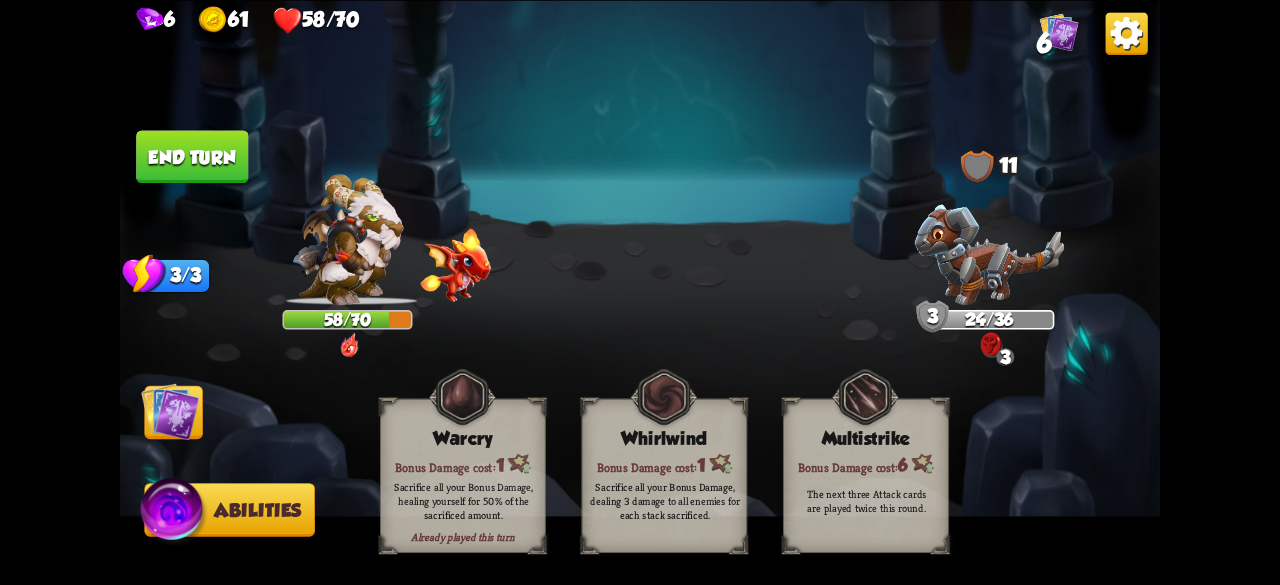 click at bounding box center (170, 411) 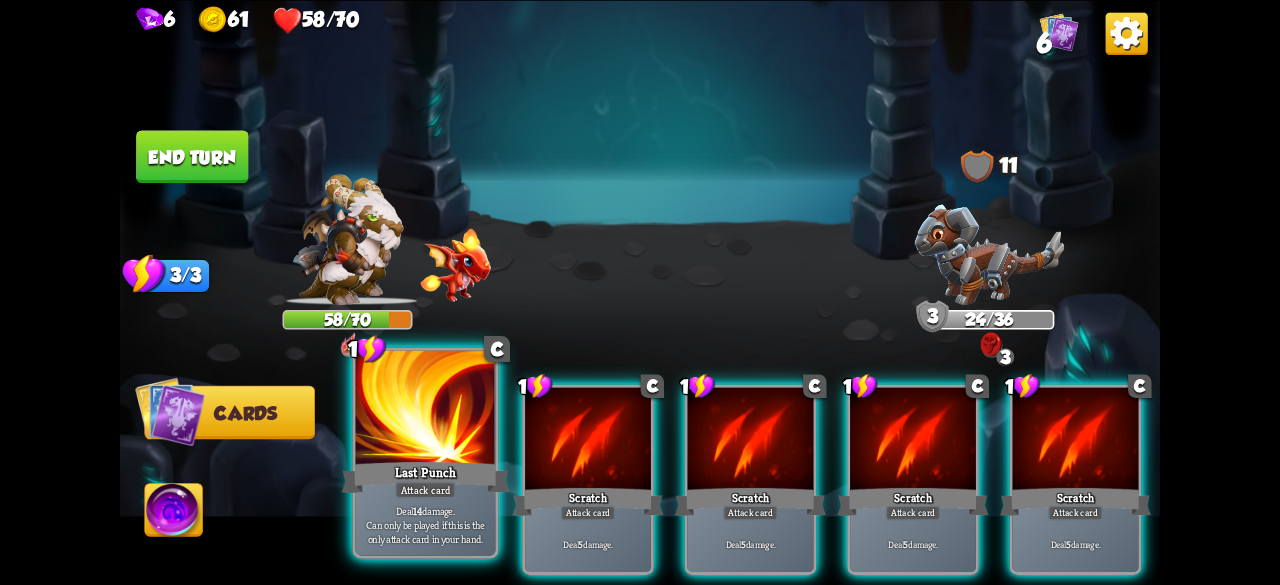 click on "Can only be played if this is the only attack card in your hand." at bounding box center (425, 532) 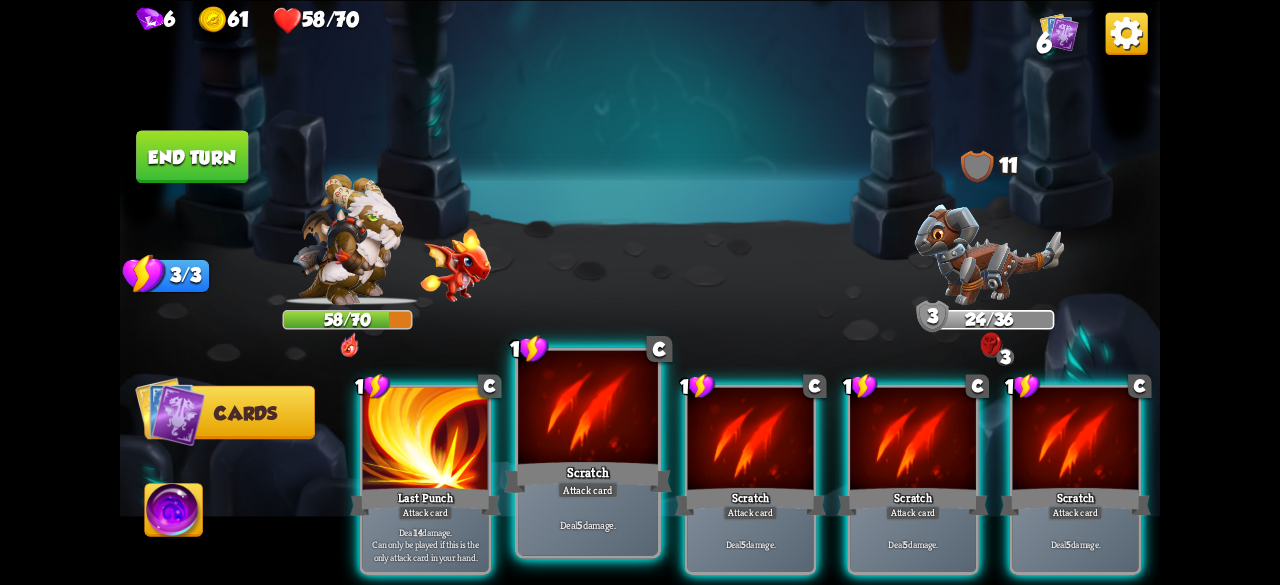 click on "Deal  5  damage." at bounding box center [426, 544] 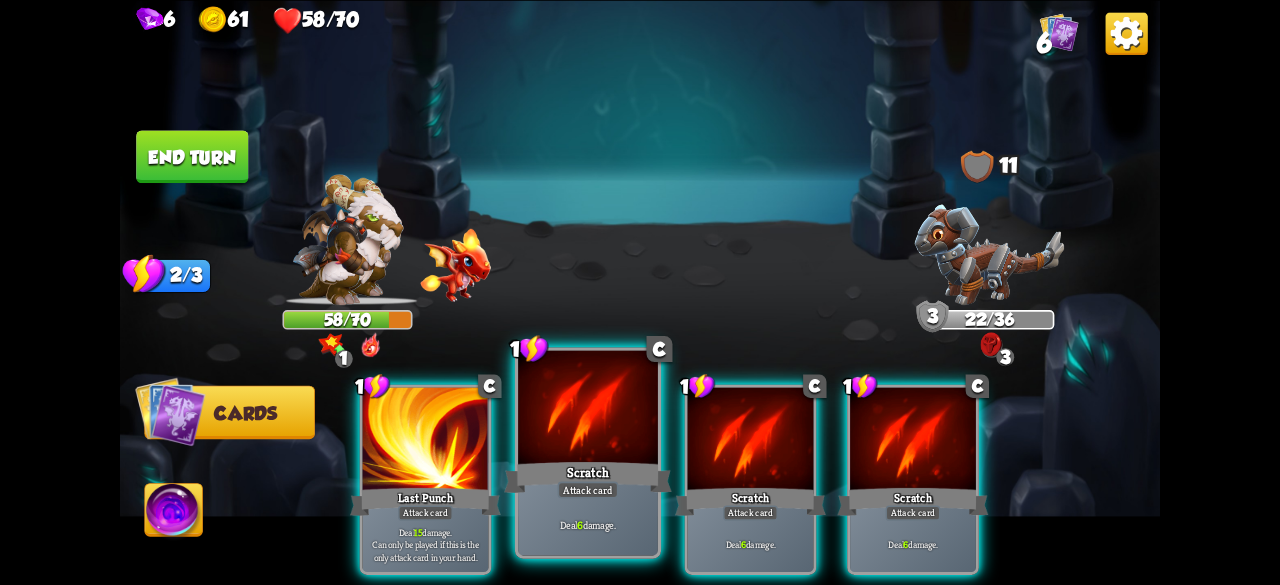 click on "Deal  6  damage." at bounding box center (426, 544) 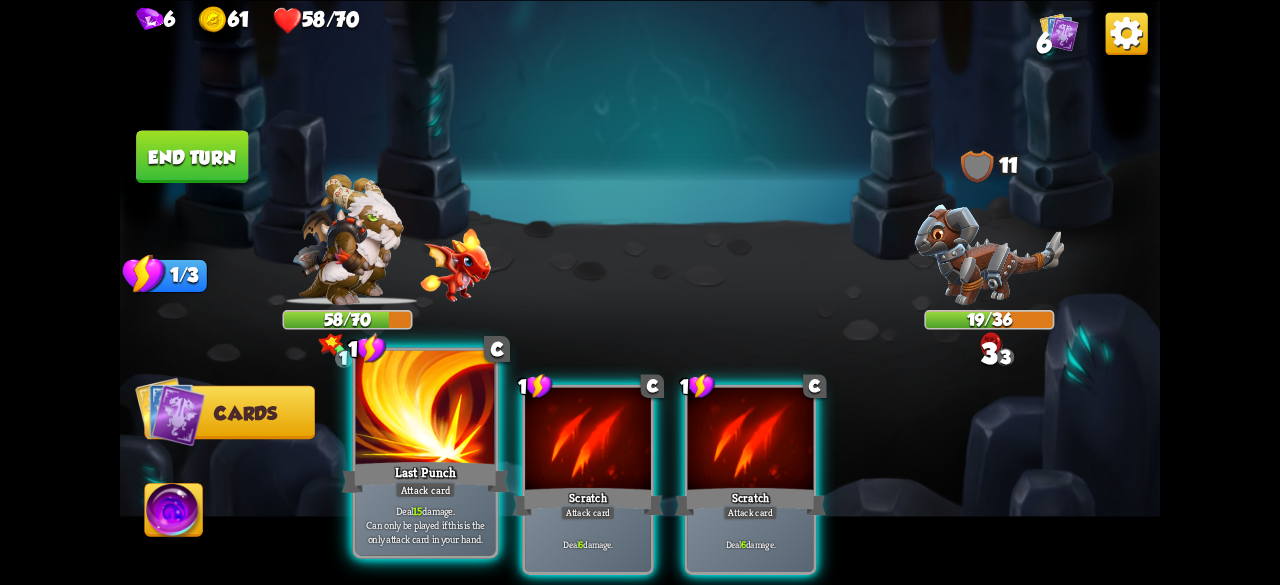 click on "Can only be played if this is the only attack card in your hand." at bounding box center (425, 532) 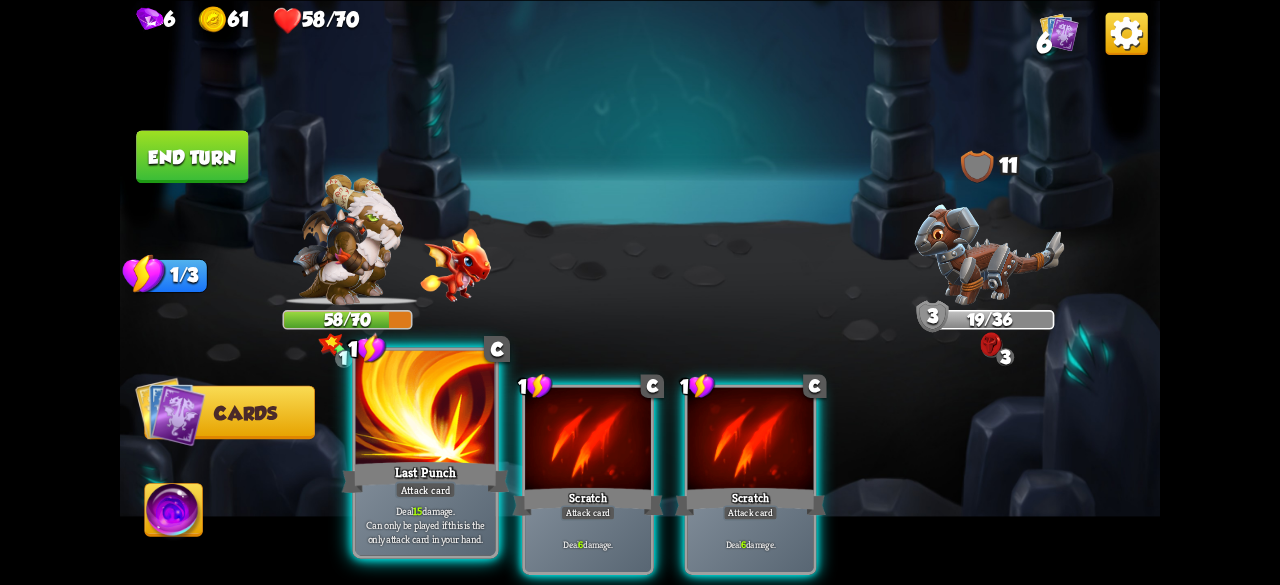 click on "Can only be played if this is the only attack card in your hand." at bounding box center [425, 532] 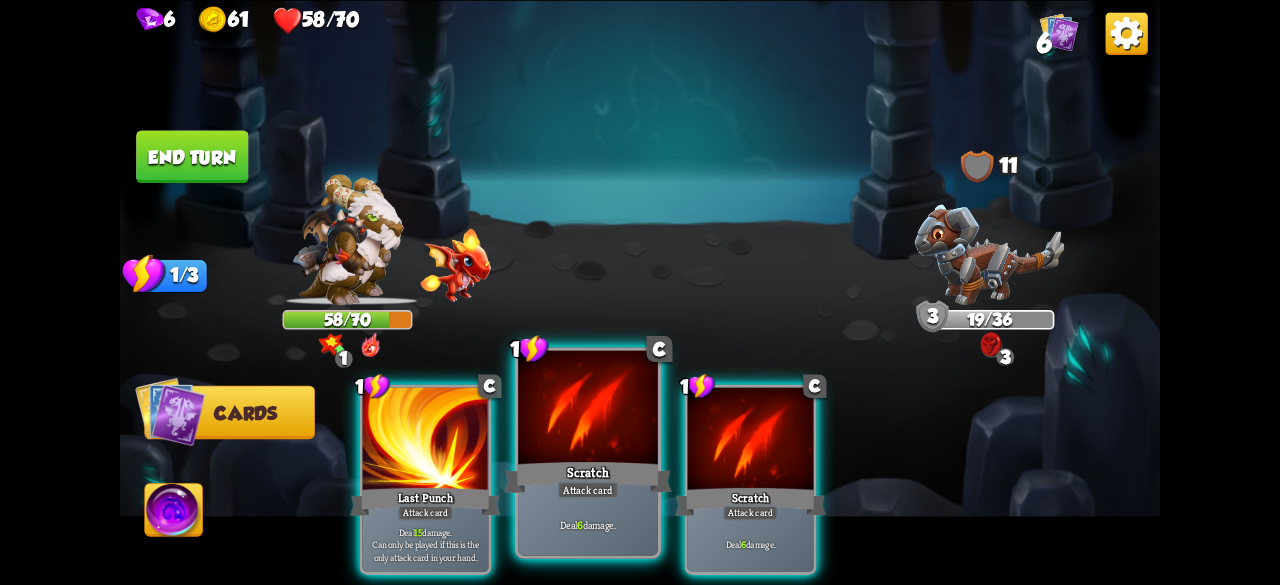 click on "Deal  6  damage." at bounding box center [425, 543] 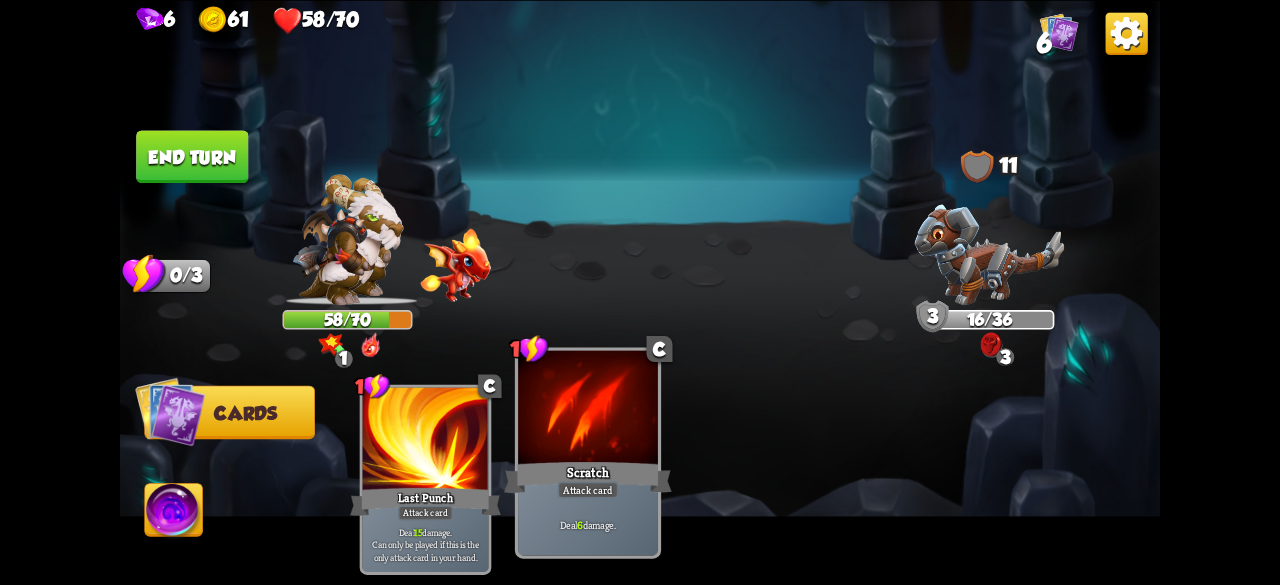 click on "End turn" at bounding box center (192, 156) 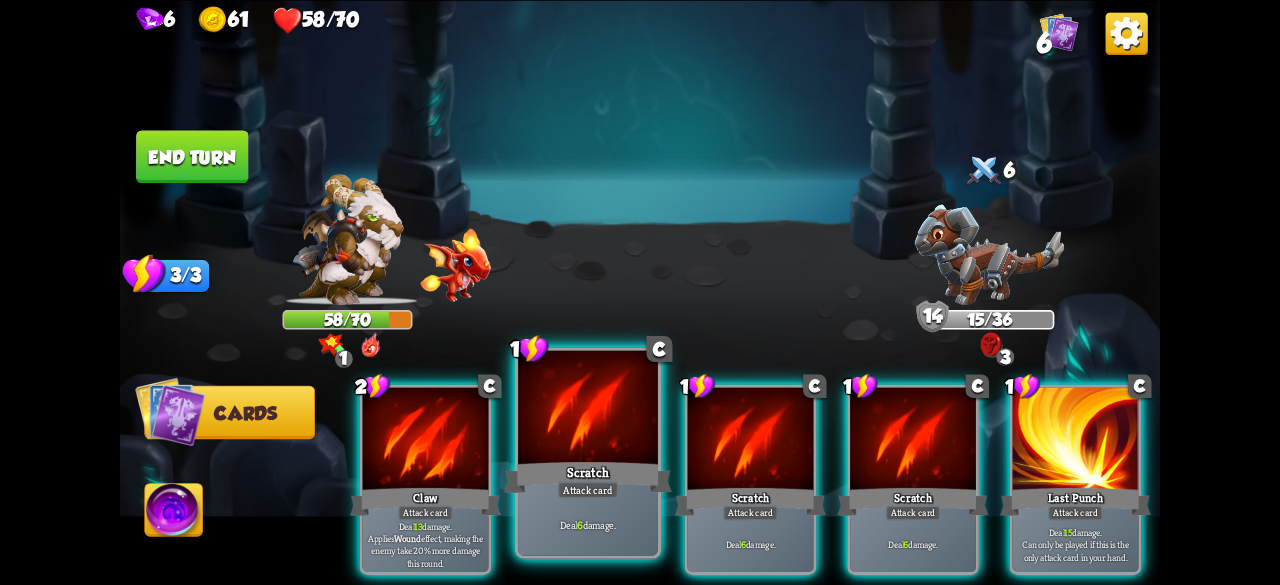 click on "Deal  6  damage." at bounding box center [426, 544] 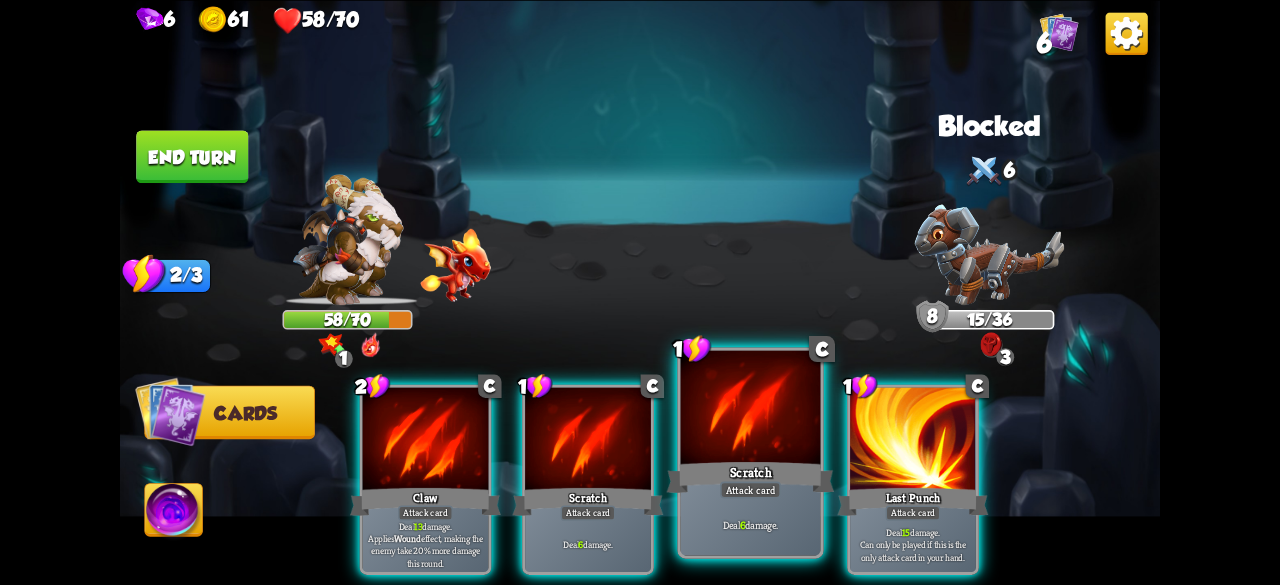 click on "Deal  6  damage." at bounding box center [426, 544] 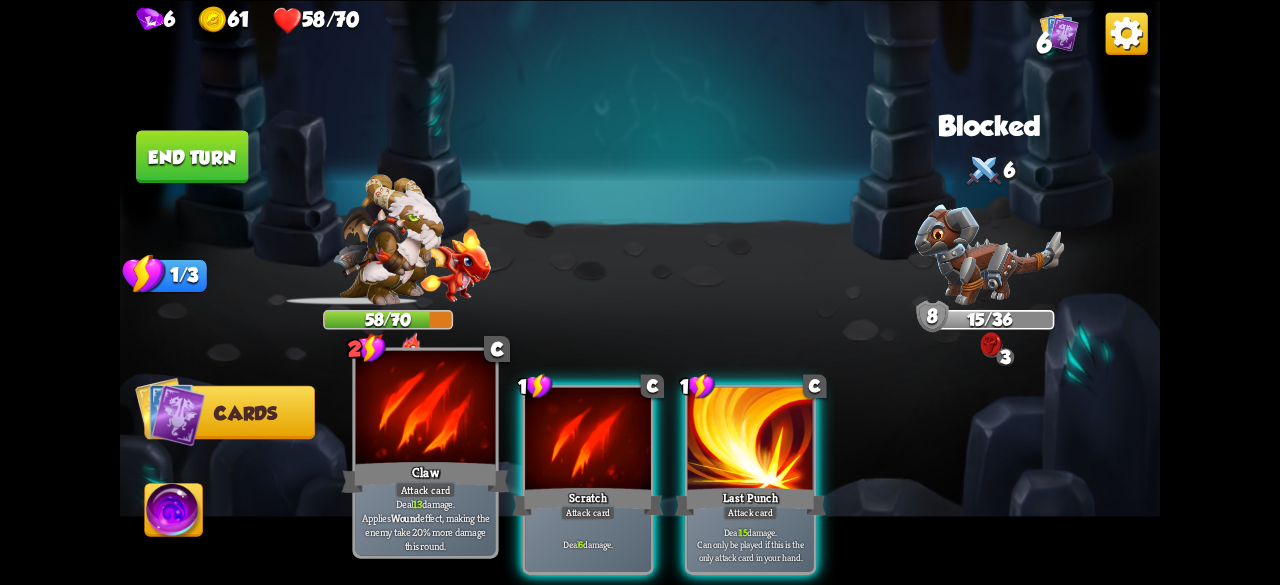click on "2
C   Claw     Attack card   Deal  13  damage. Applies  Wound  effect, making the enemy take 20% more damage this round." at bounding box center [425, 452] 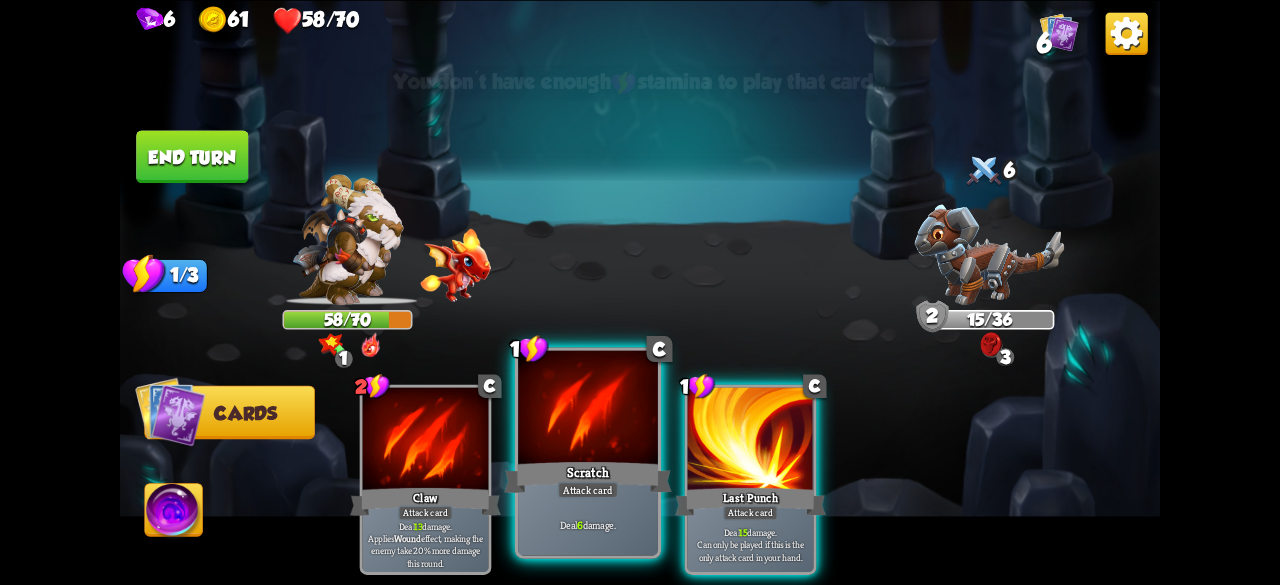drag, startPoint x: 564, startPoint y: 537, endPoint x: 546, endPoint y: 436, distance: 102.59142 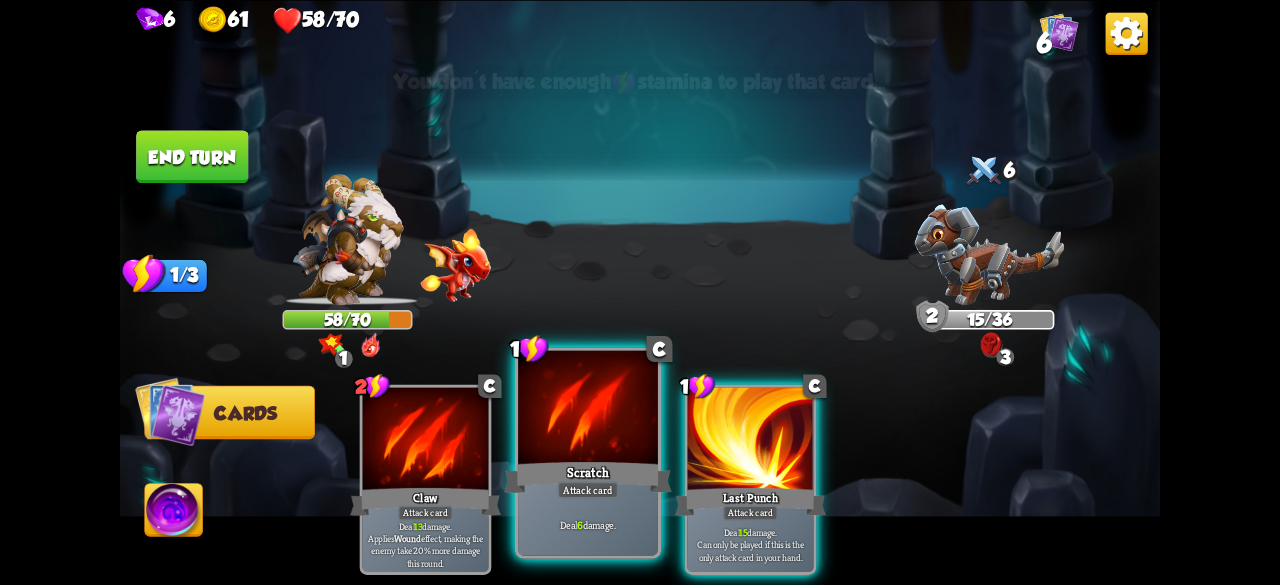click on "1
C   Scratch     Attack card   Deal  6  damage." at bounding box center (588, 452) 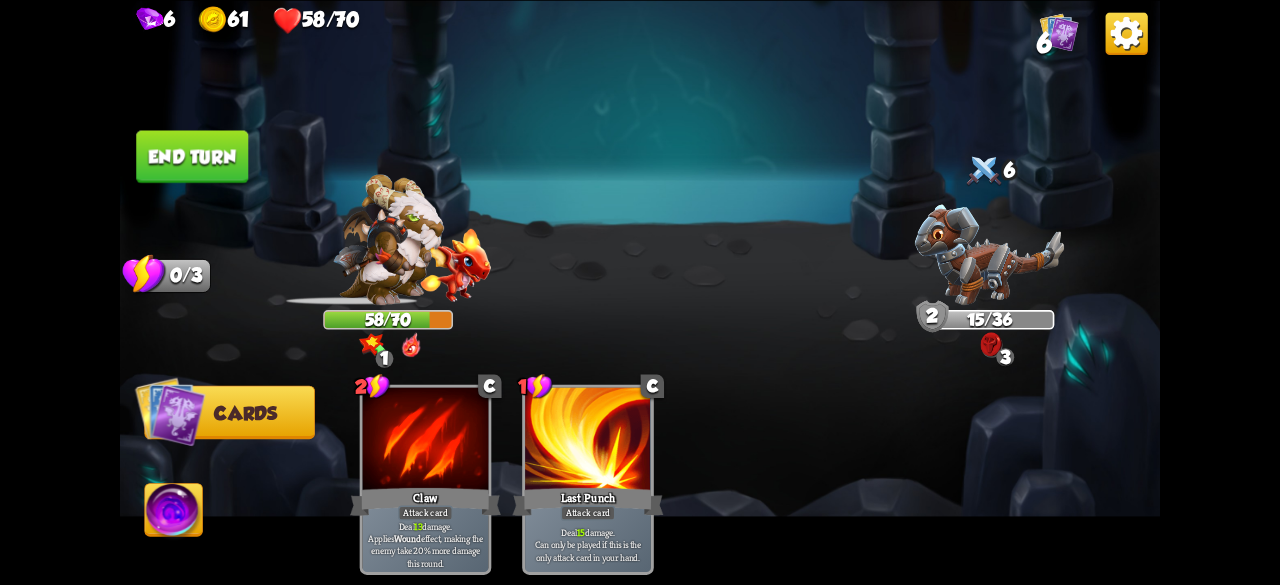 click at bounding box center [426, 440] 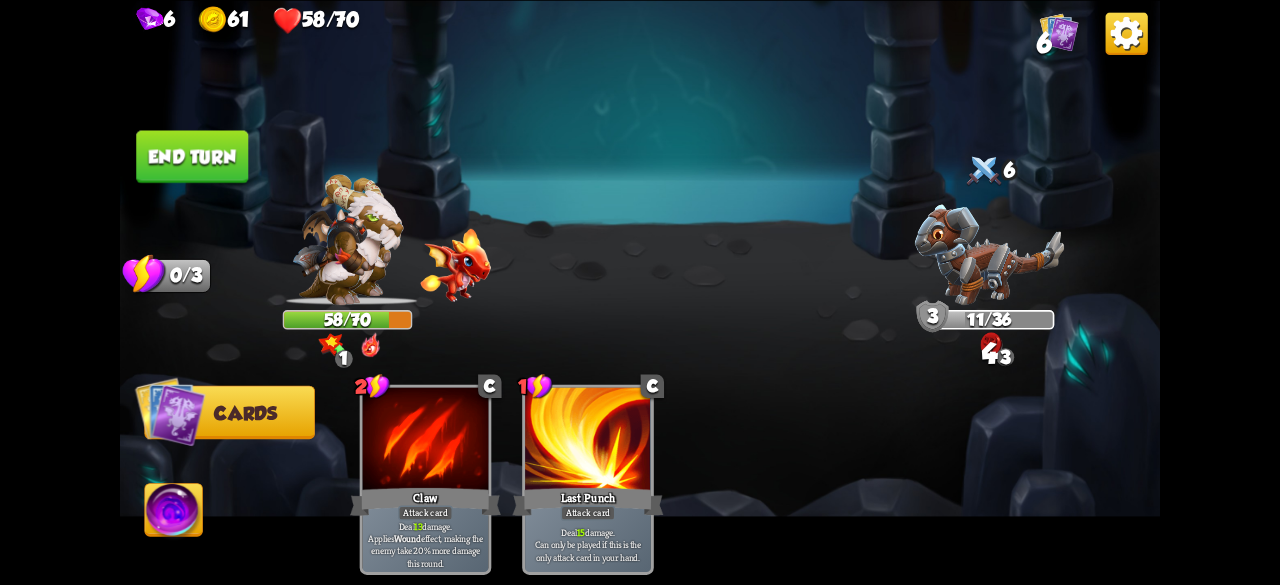 click on "End turn" at bounding box center (192, 156) 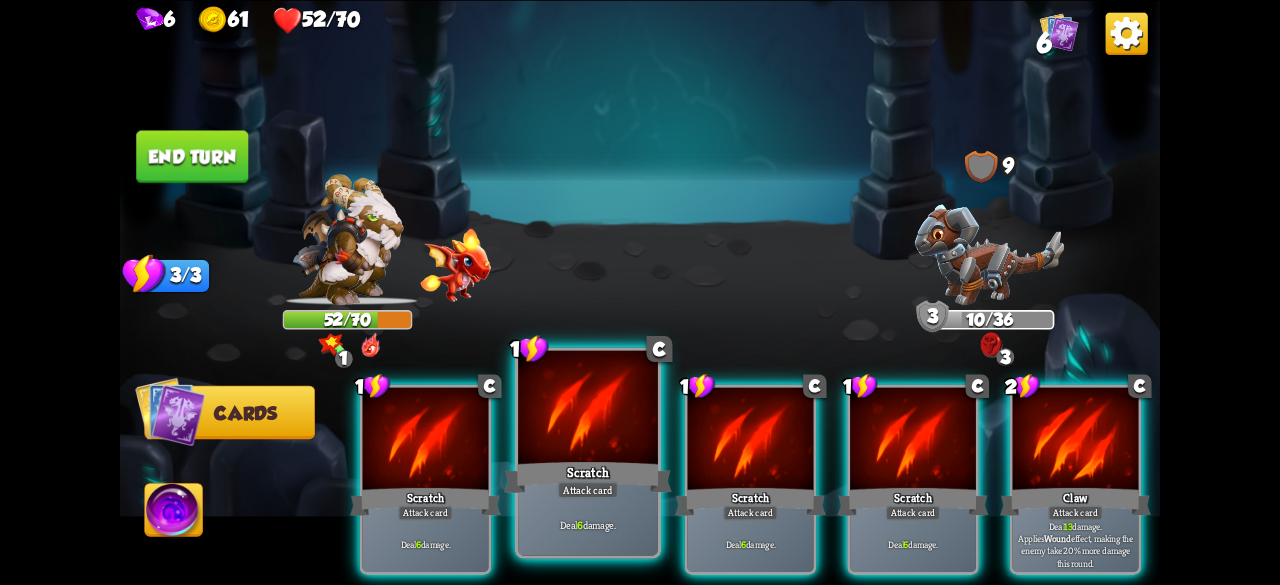 click at bounding box center [426, 440] 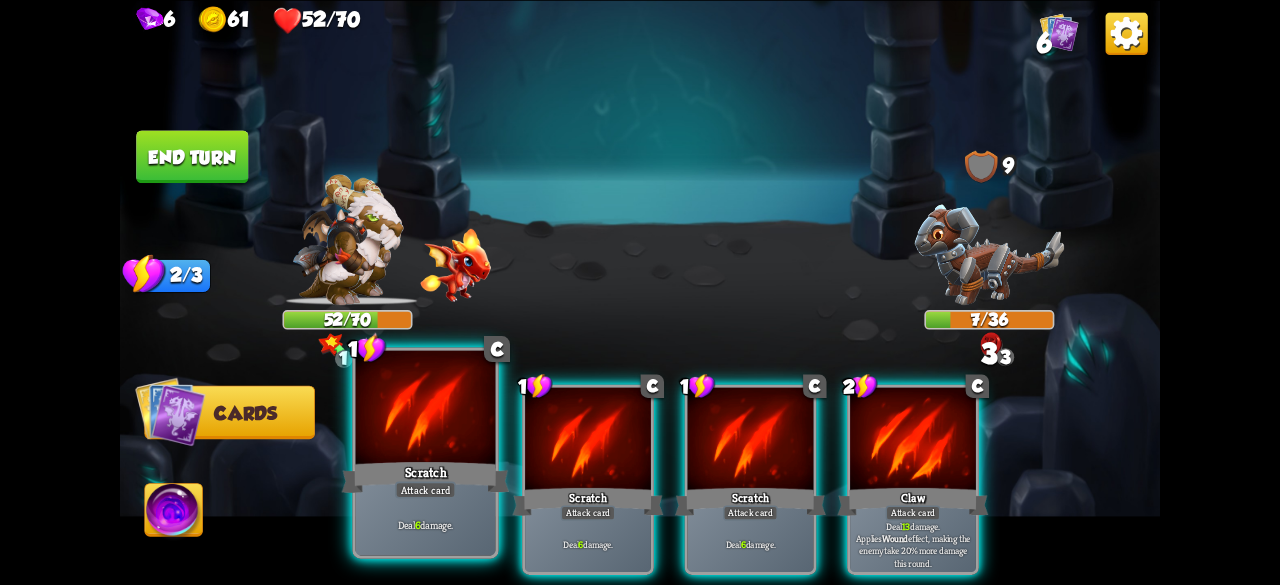 click at bounding box center [426, 409] 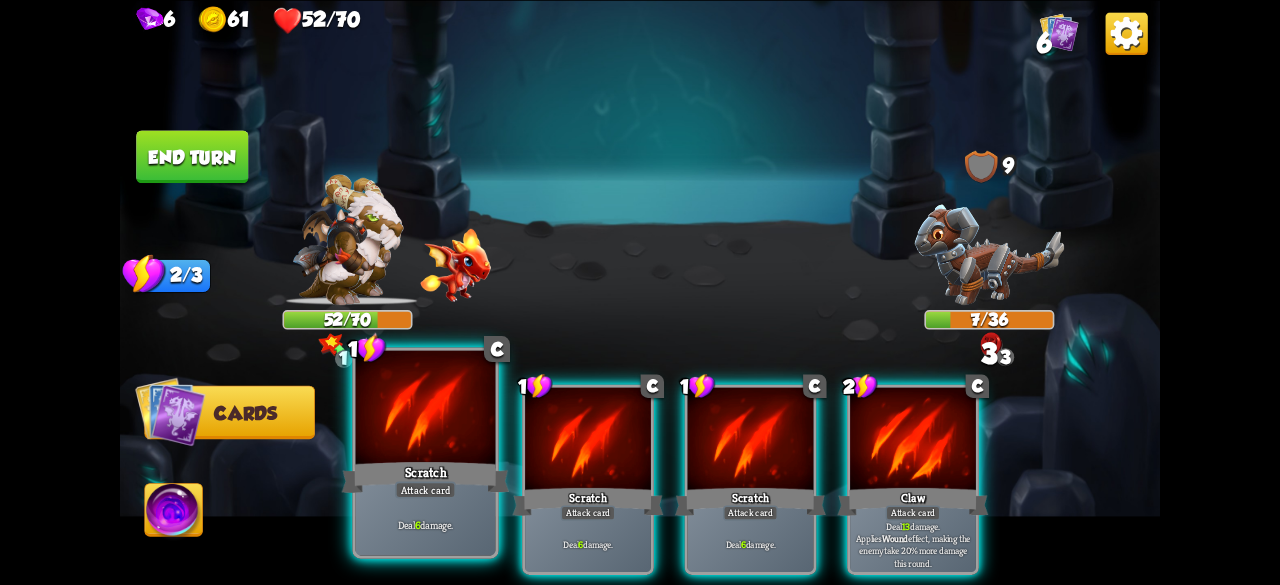 click at bounding box center [426, 409] 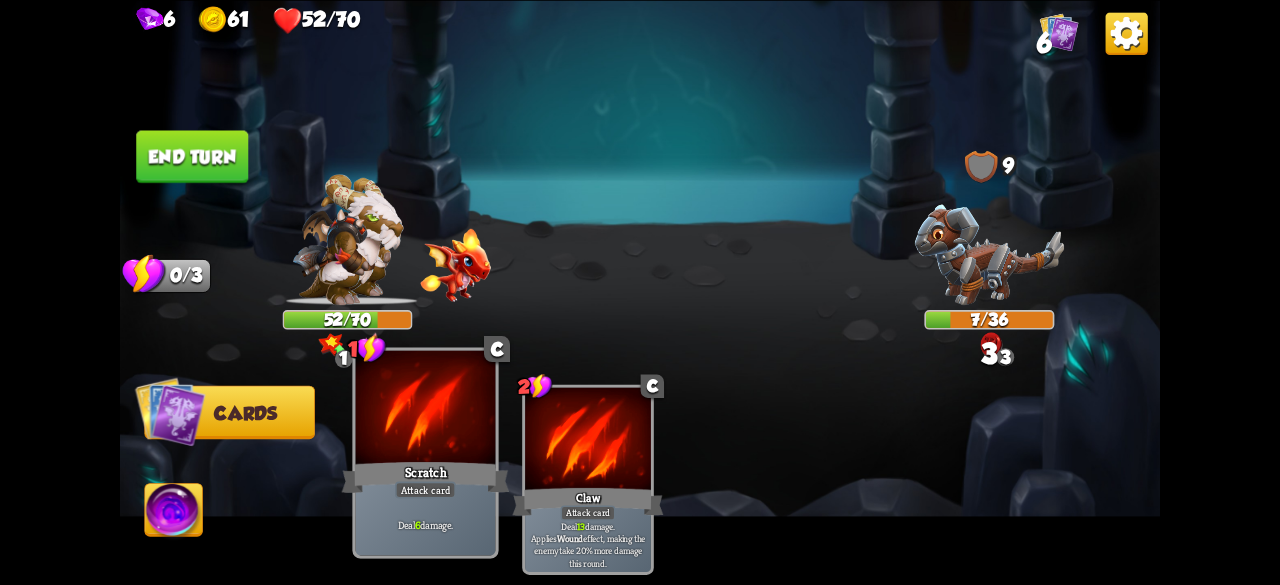 click at bounding box center [426, 409] 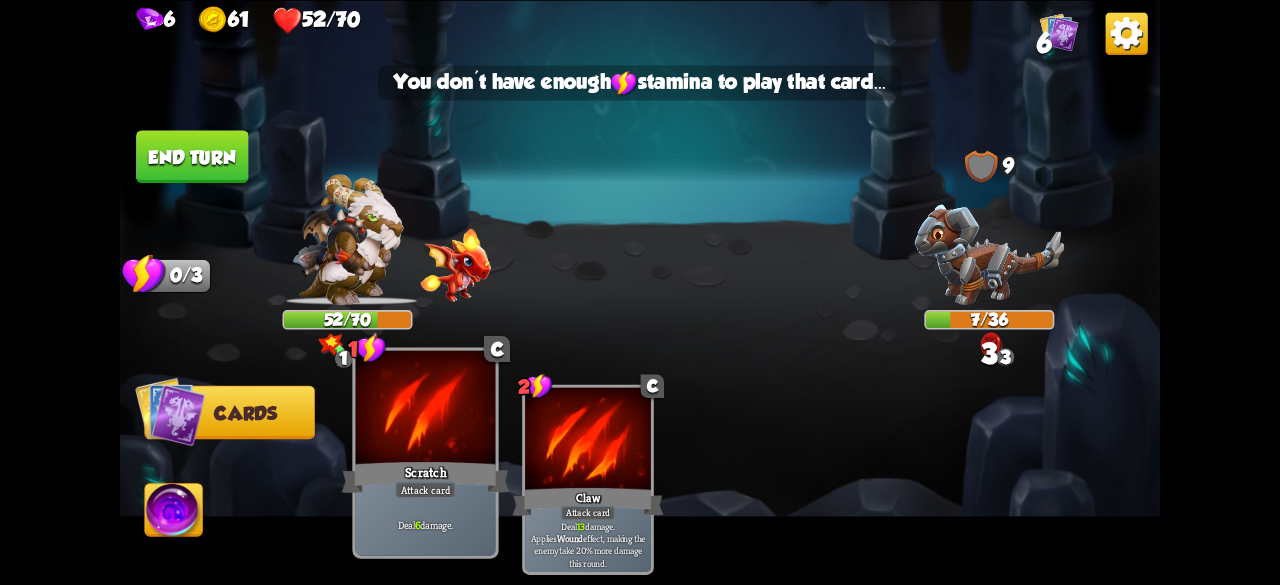 click at bounding box center (426, 409) 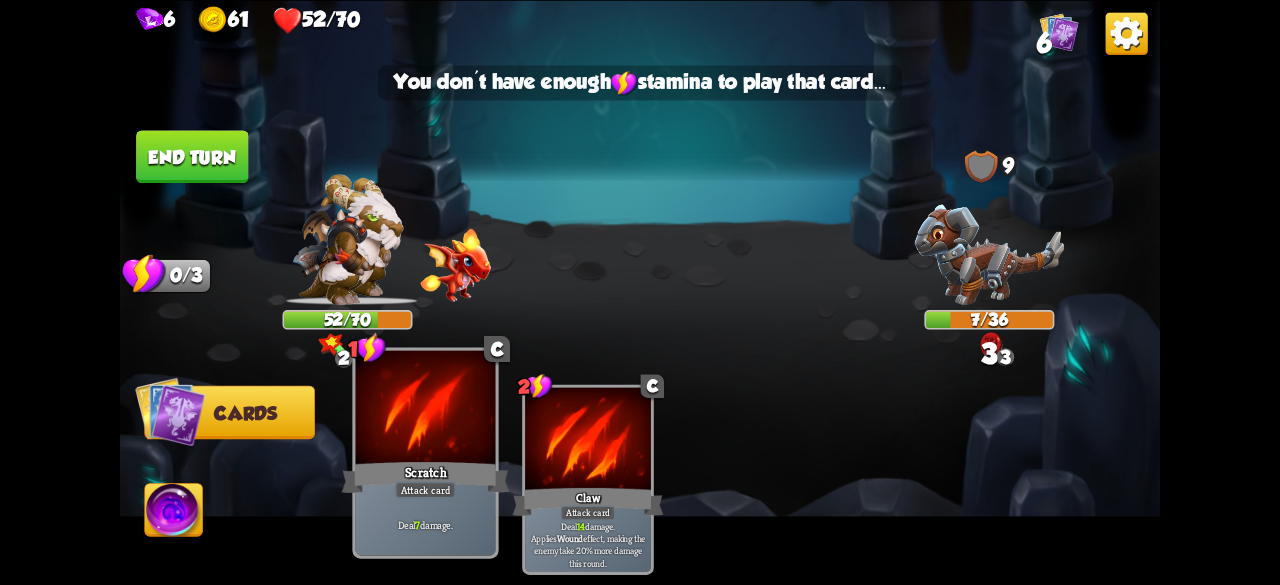 click at bounding box center [426, 409] 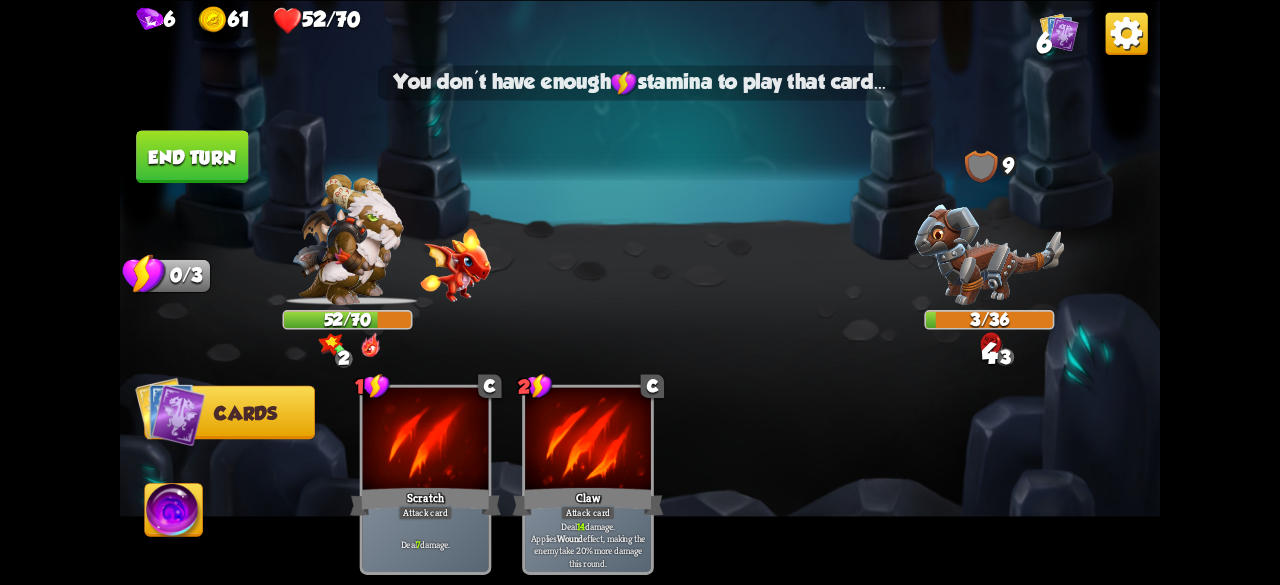 click at bounding box center (640, 292) 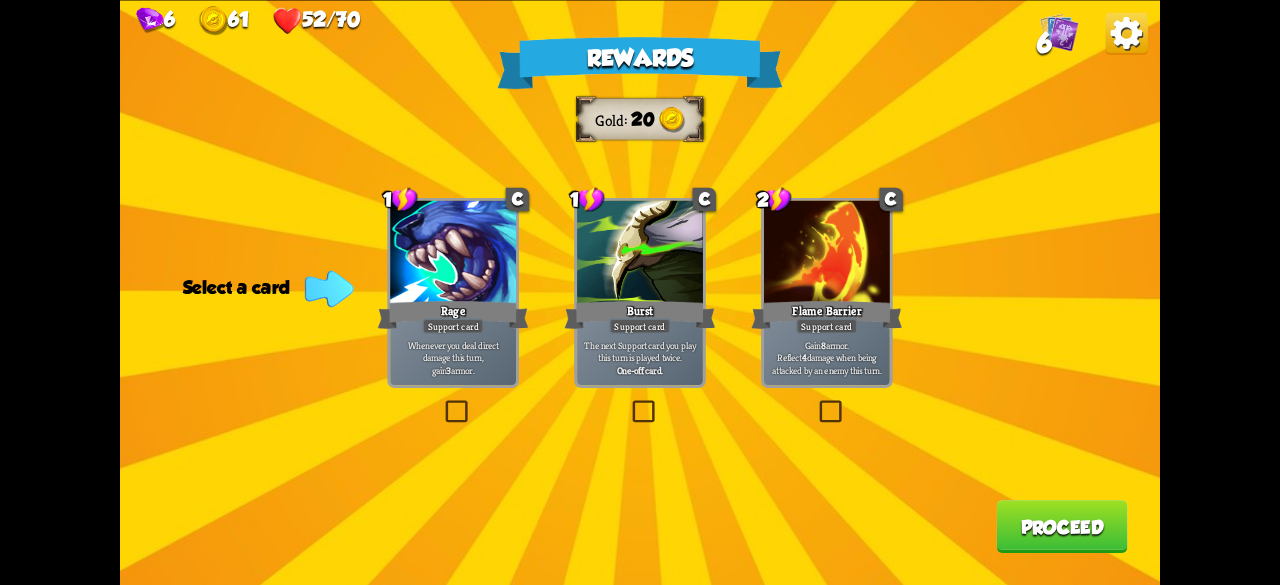 drag, startPoint x: 802, startPoint y: 361, endPoint x: 832, endPoint y: 416, distance: 62.649822 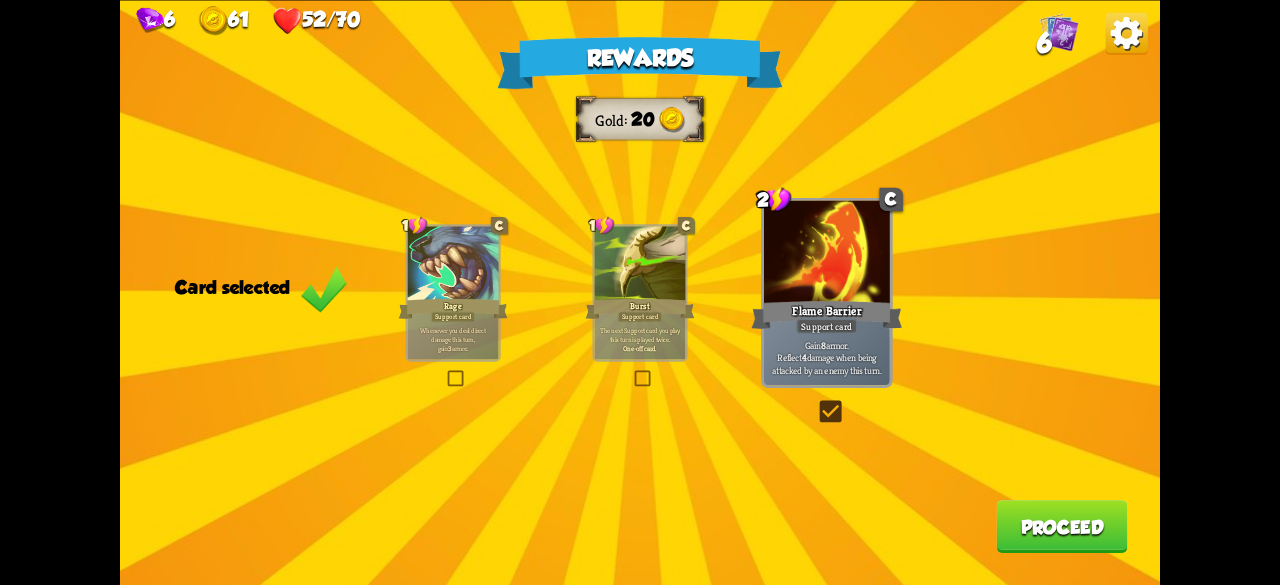 click on "Proceed" at bounding box center (1061, 526) 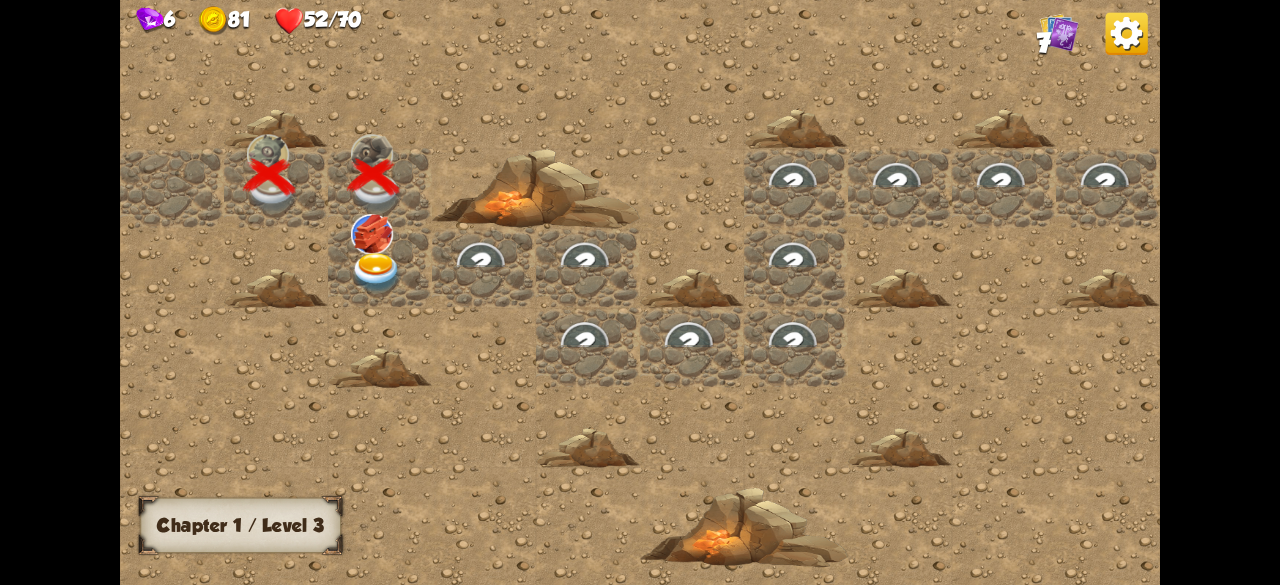 click at bounding box center [372, 233] 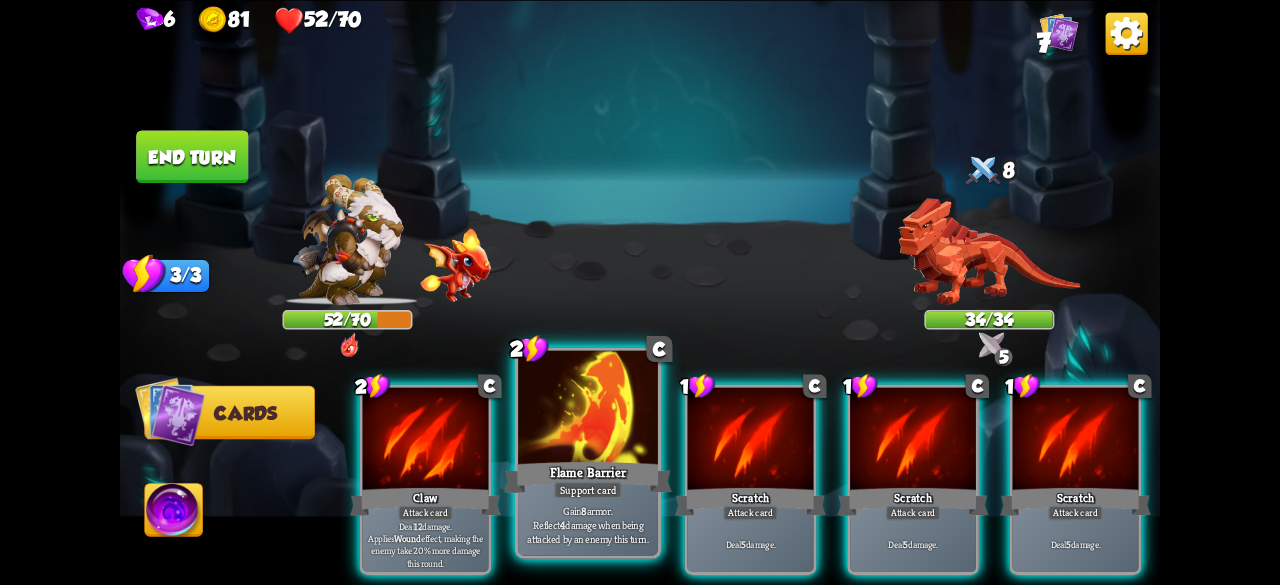 click on "Gain  8  armor.  Reflect  4  damage when being attacked by an enemy this turn." at bounding box center [425, 544] 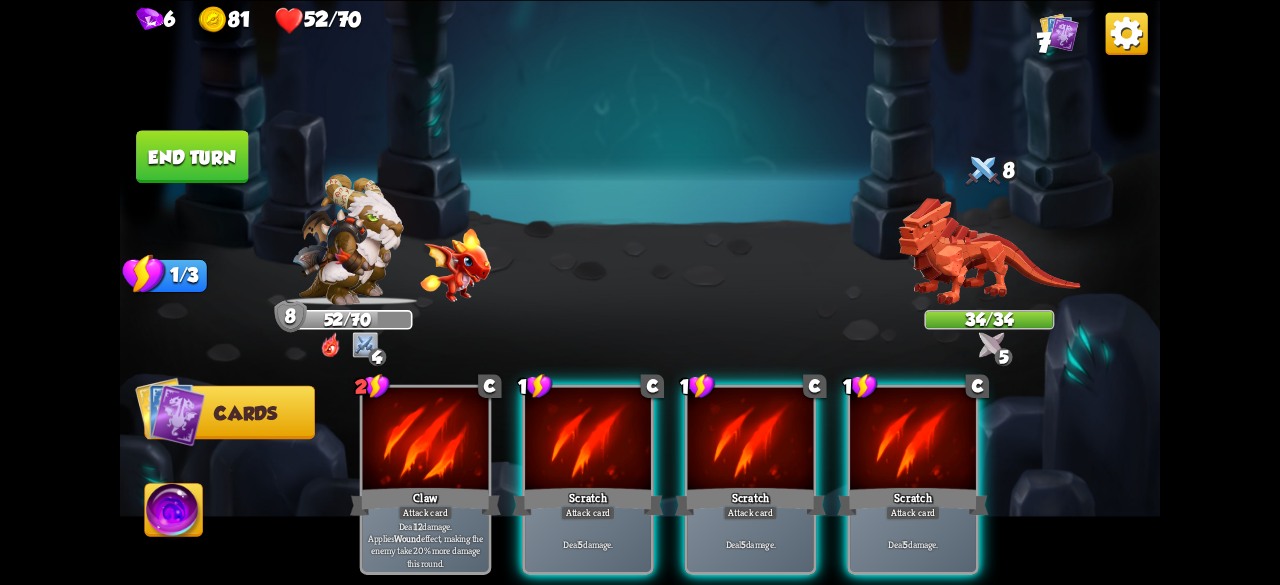 click at bounding box center [170, 411] 